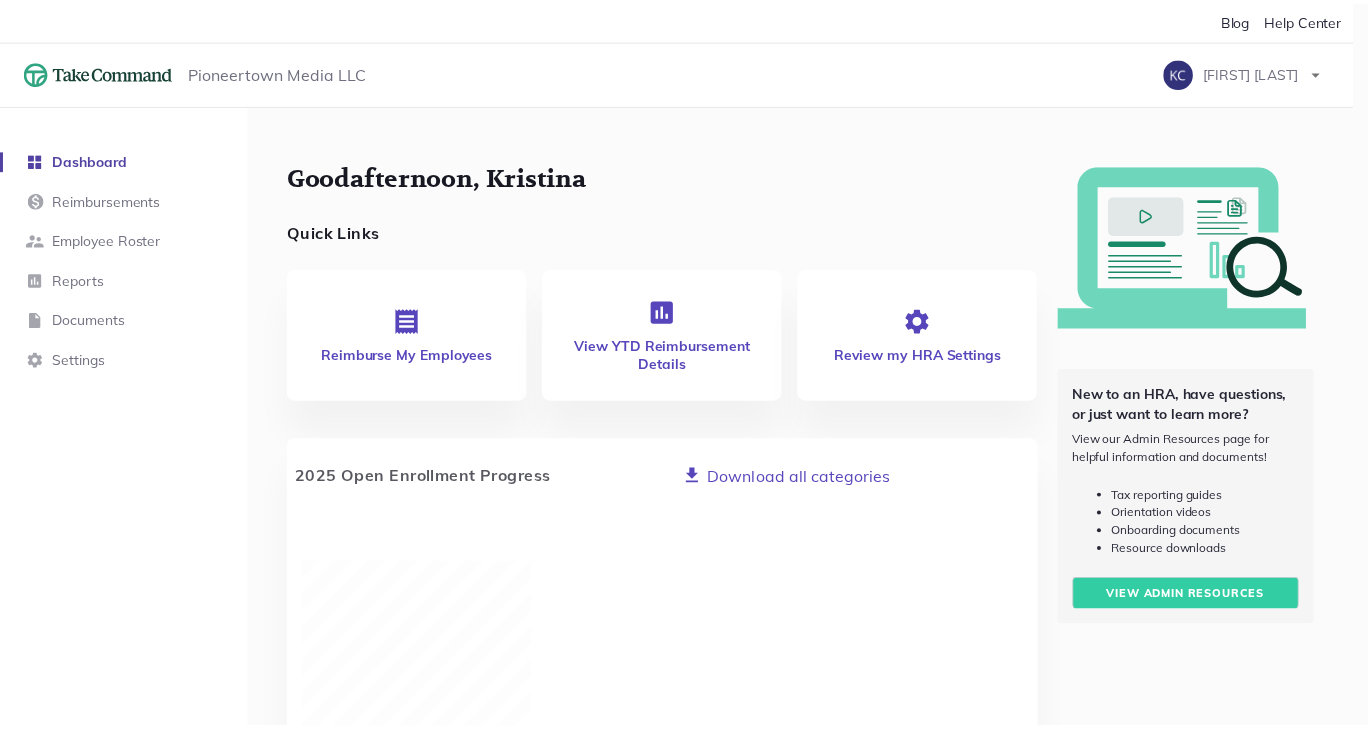 scroll, scrollTop: 0, scrollLeft: 0, axis: both 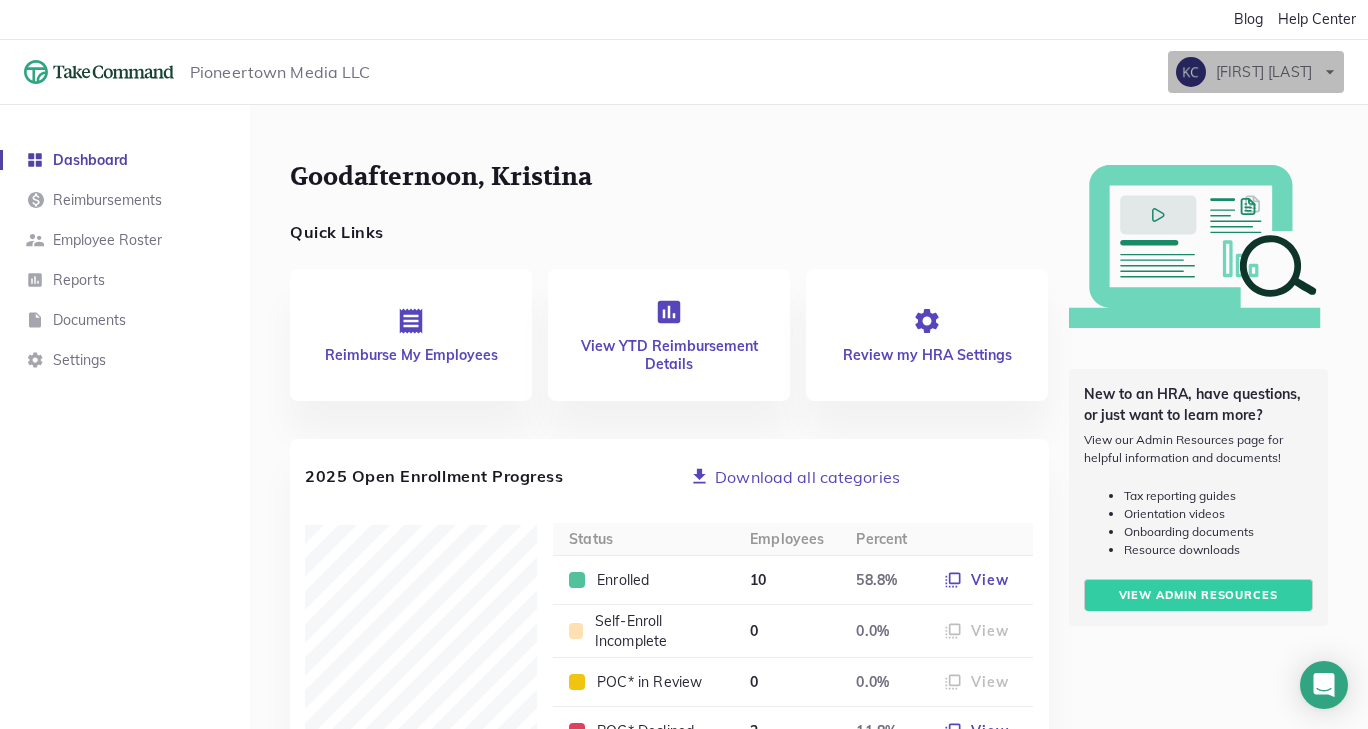 click at bounding box center (1330, 72) 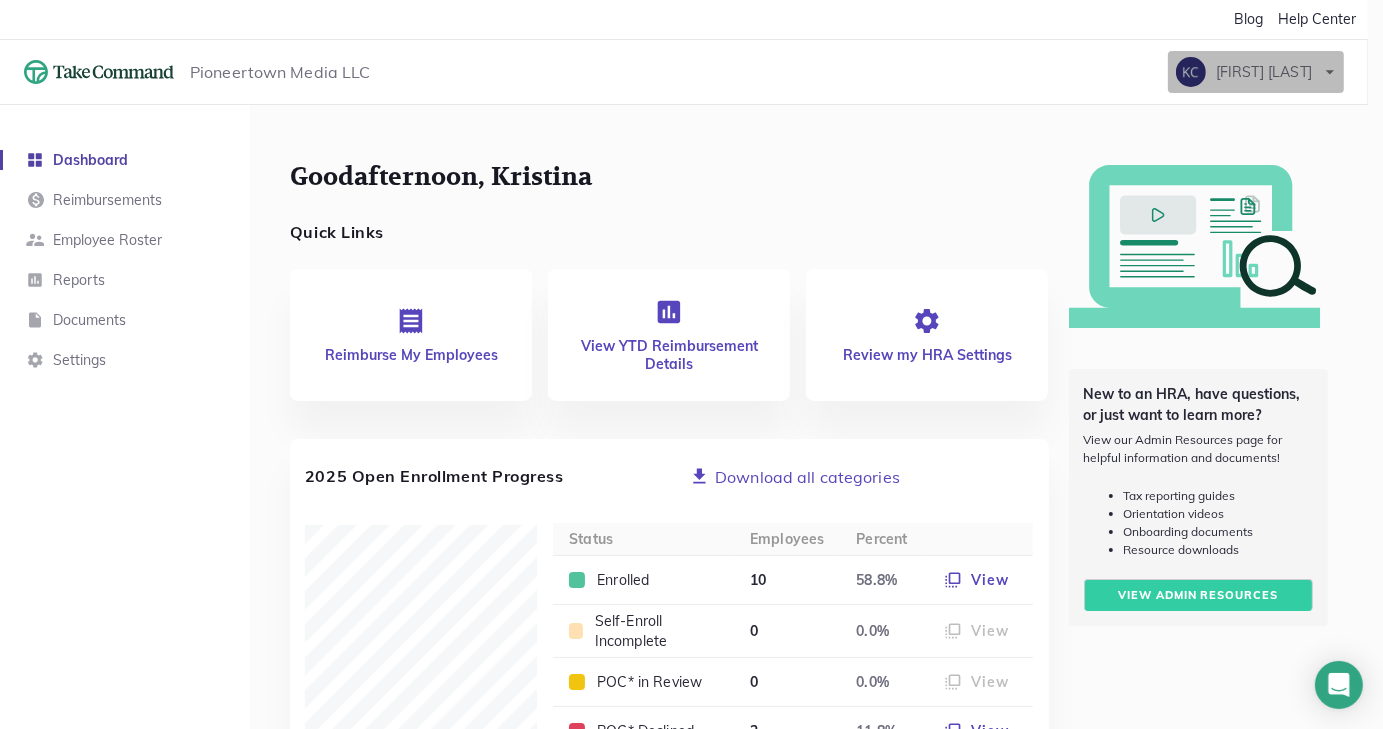 scroll, scrollTop: 998151, scrollLeft: 998631, axis: both 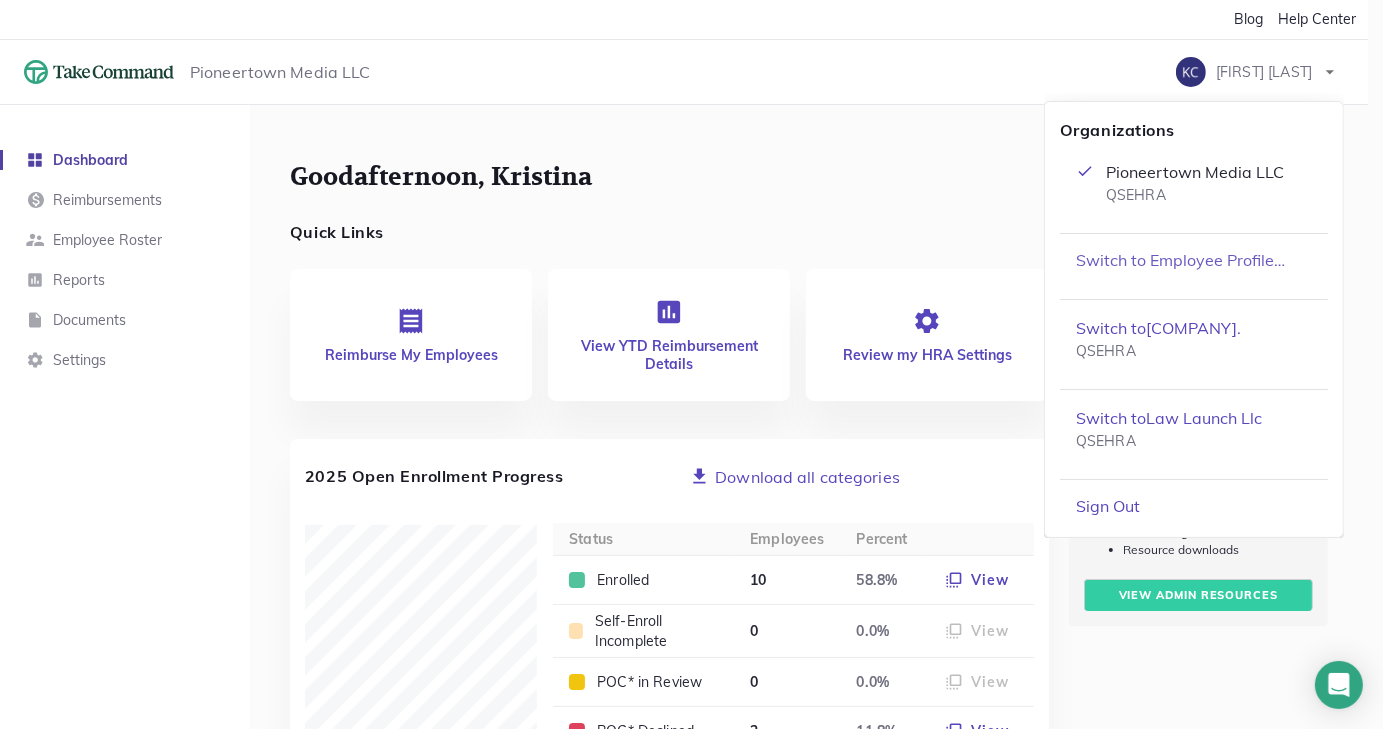 click on "Switch to   Employee   Profile…" at bounding box center [1180, 260] 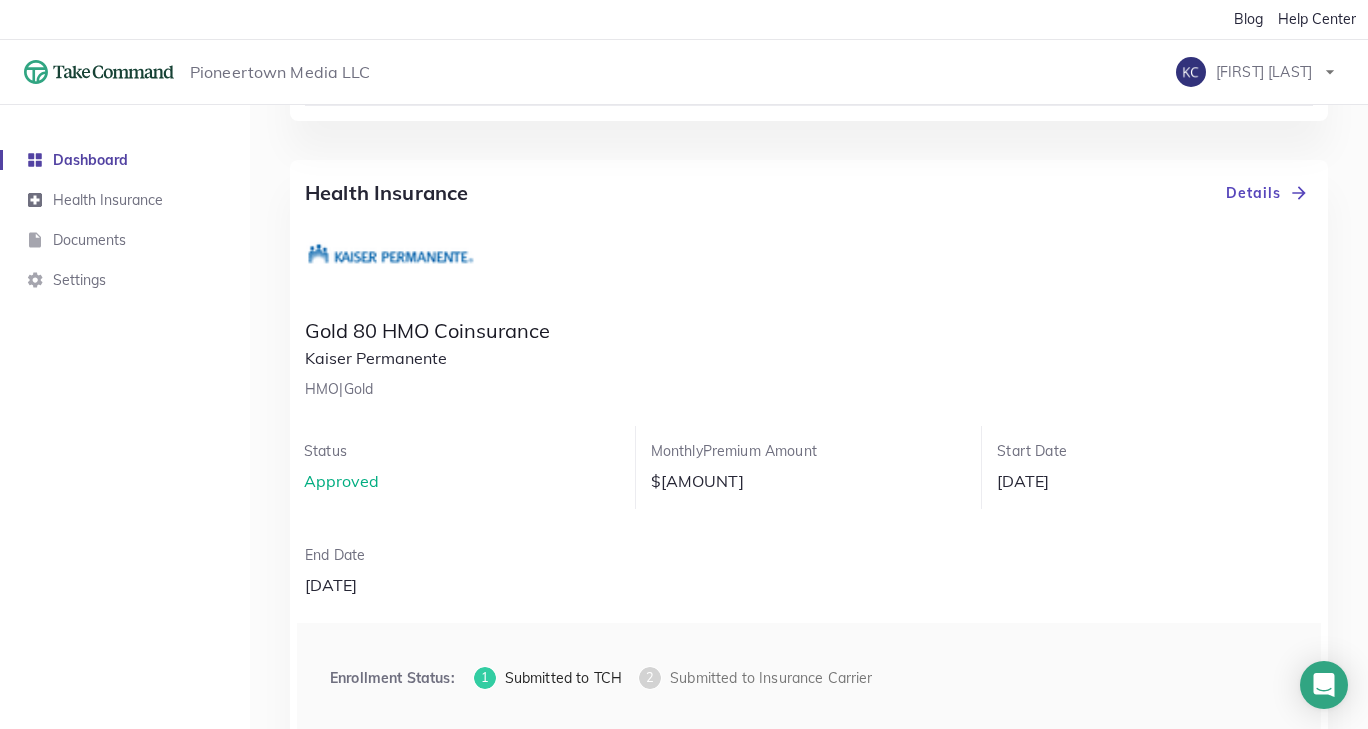 scroll, scrollTop: 1000, scrollLeft: 0, axis: vertical 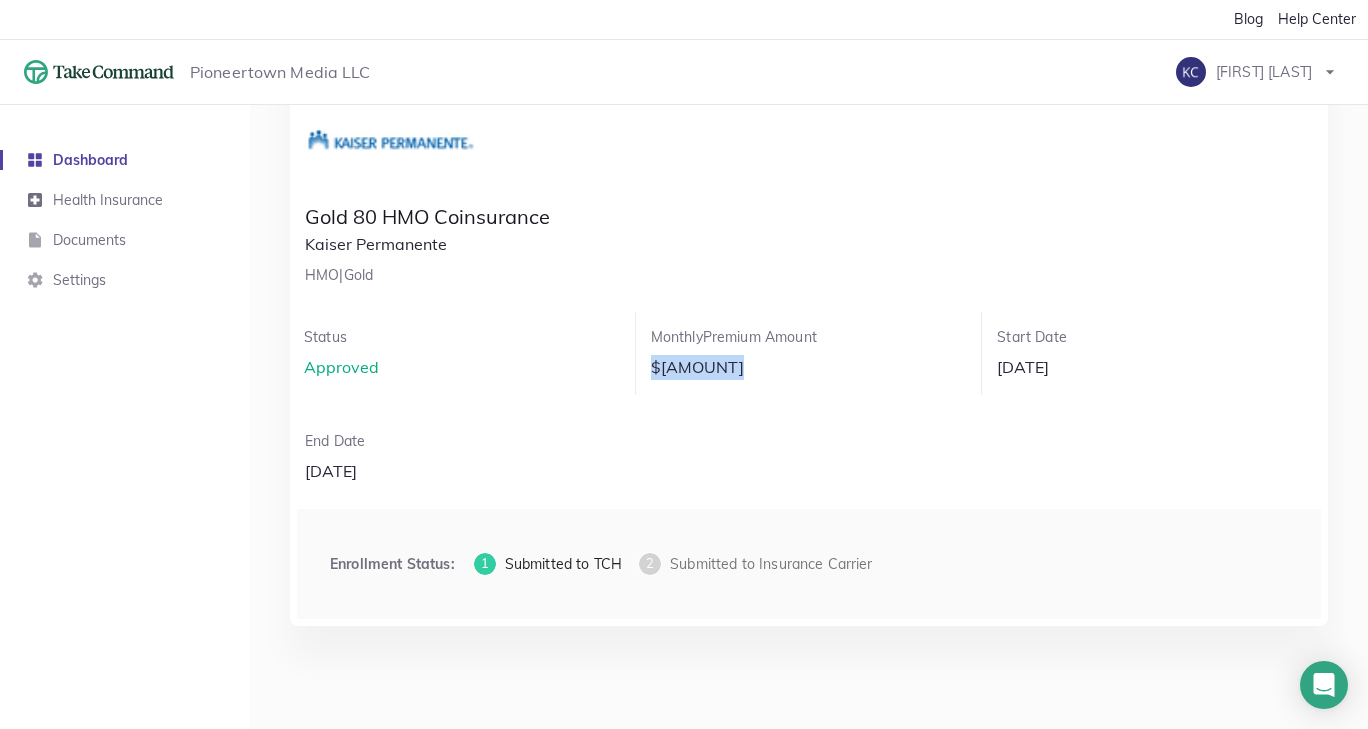 drag, startPoint x: 727, startPoint y: 362, endPoint x: 652, endPoint y: 365, distance: 75.059975 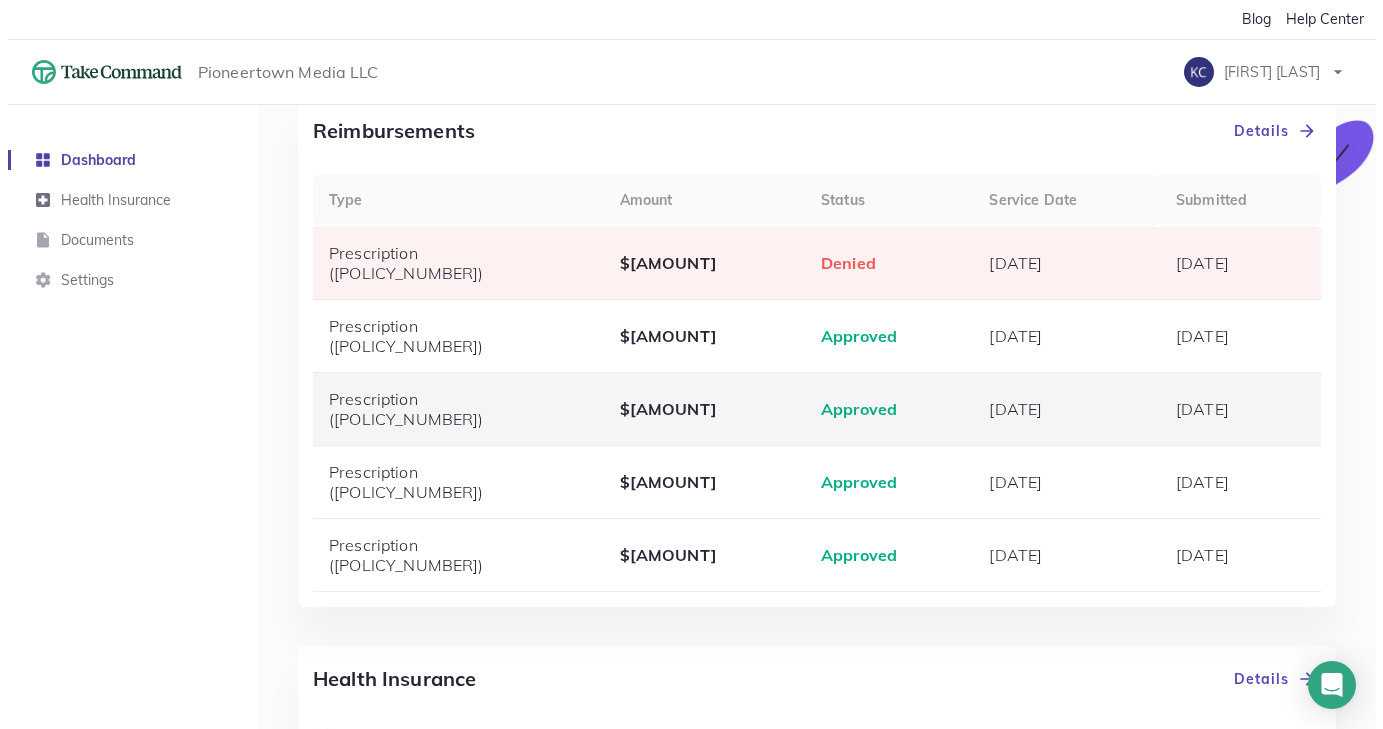 scroll, scrollTop: 0, scrollLeft: 0, axis: both 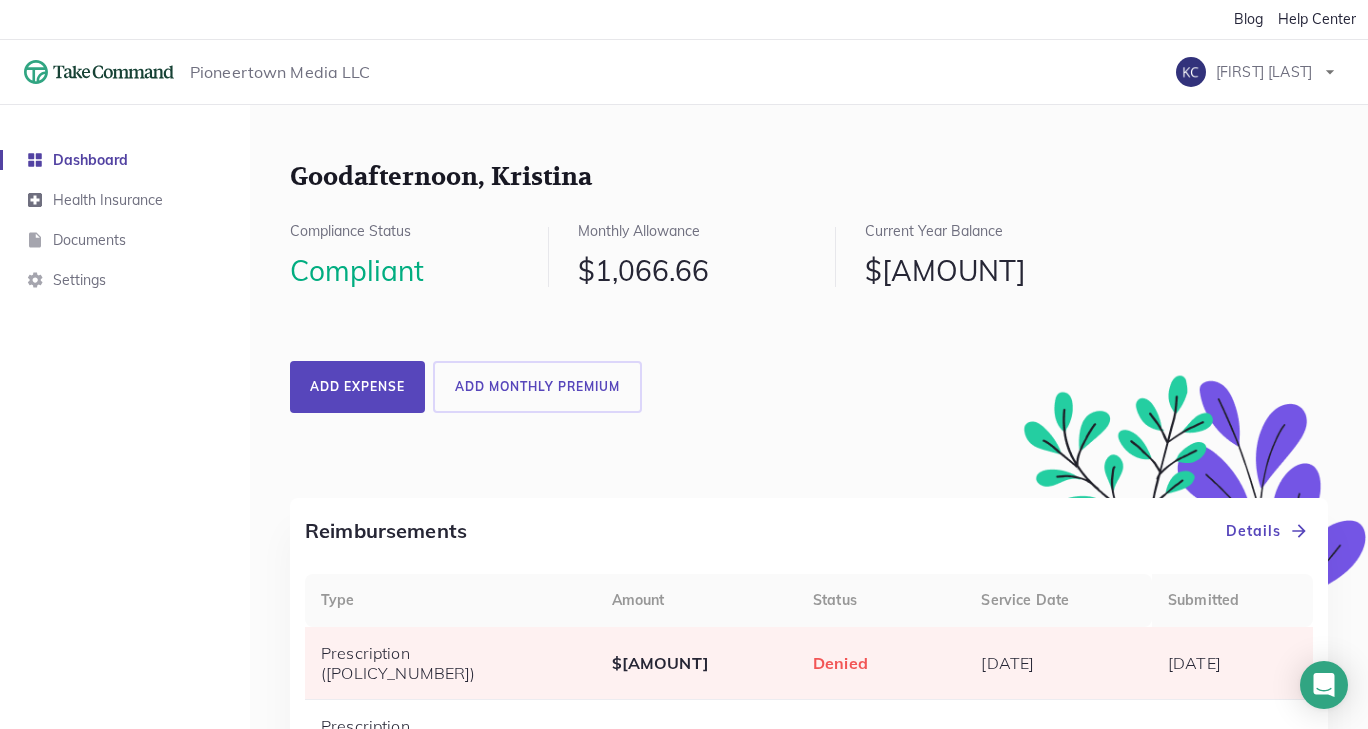 click on "Add expense" at bounding box center (357, 387) 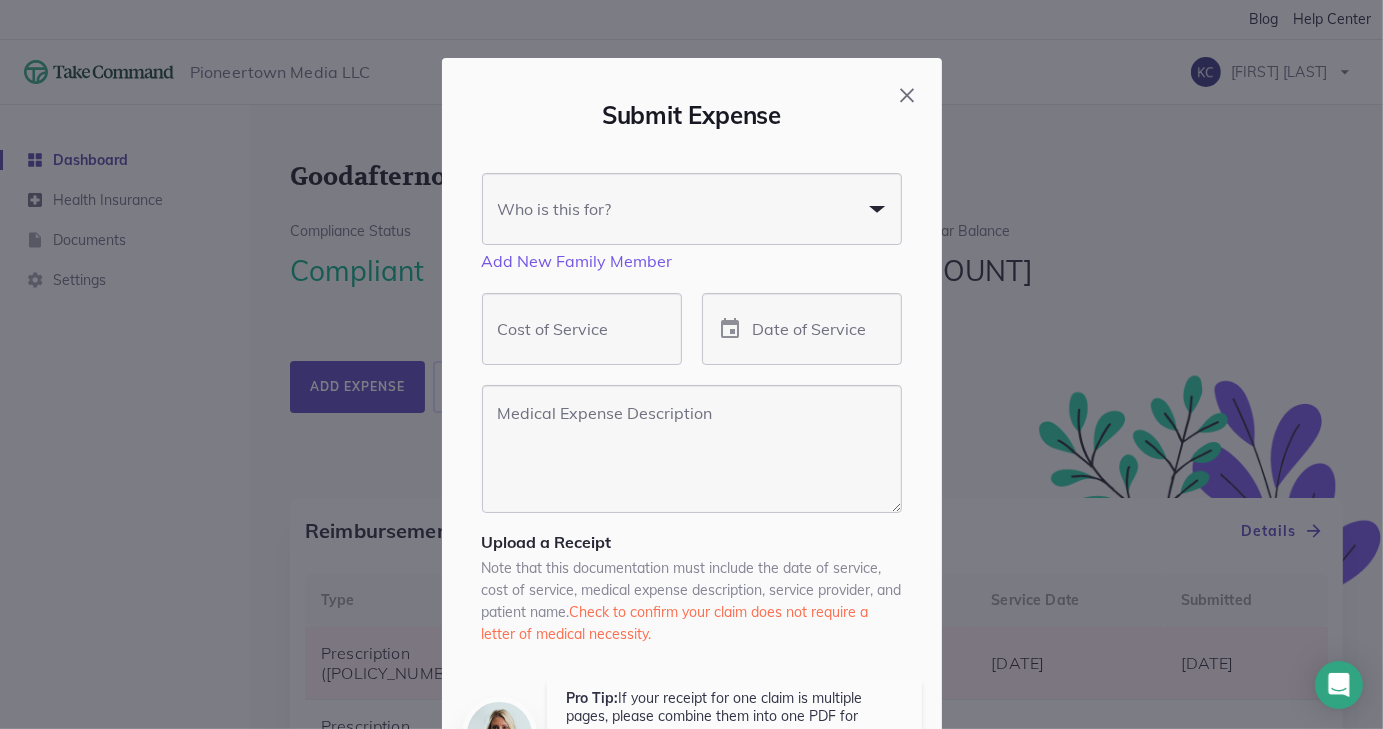 scroll, scrollTop: 0, scrollLeft: 0, axis: both 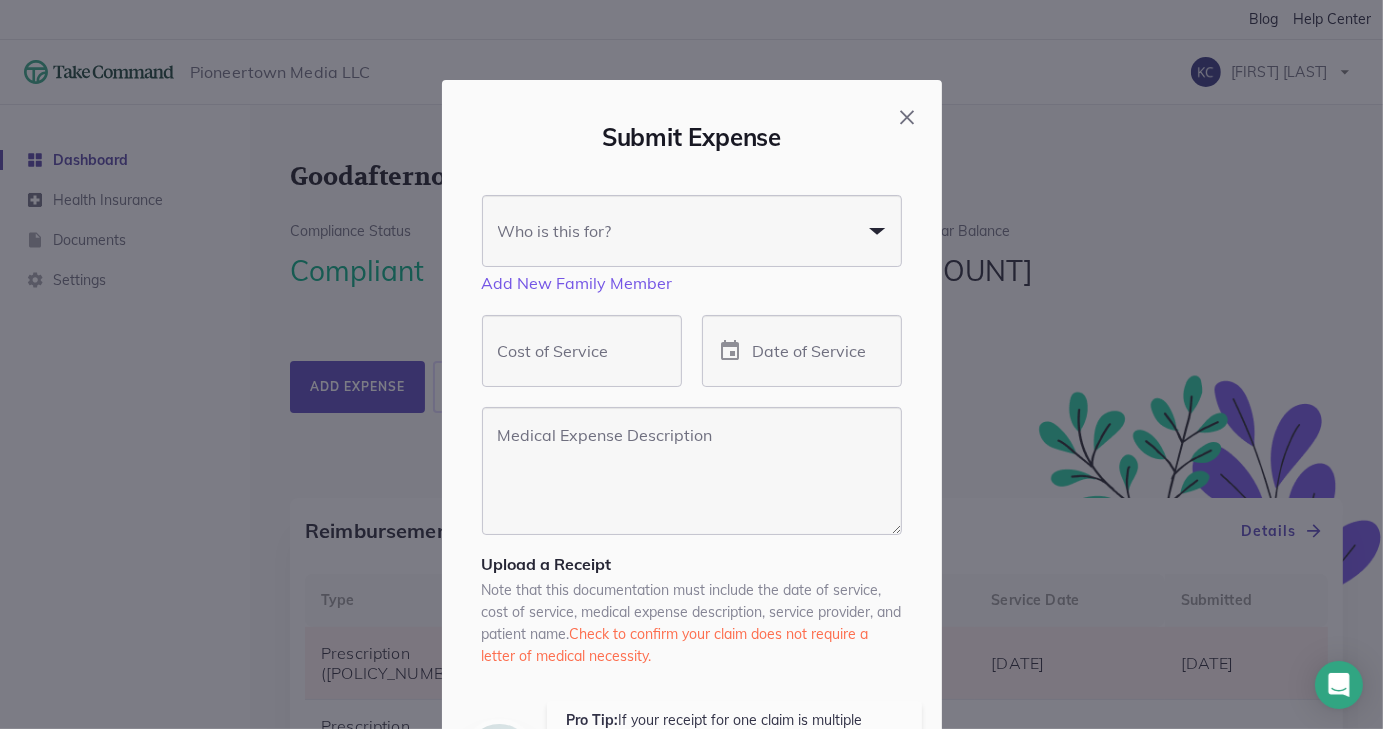 click on "Who is this for? [FIRST] [LAST] (You) [FIRST] [LAST]" at bounding box center [692, 231] 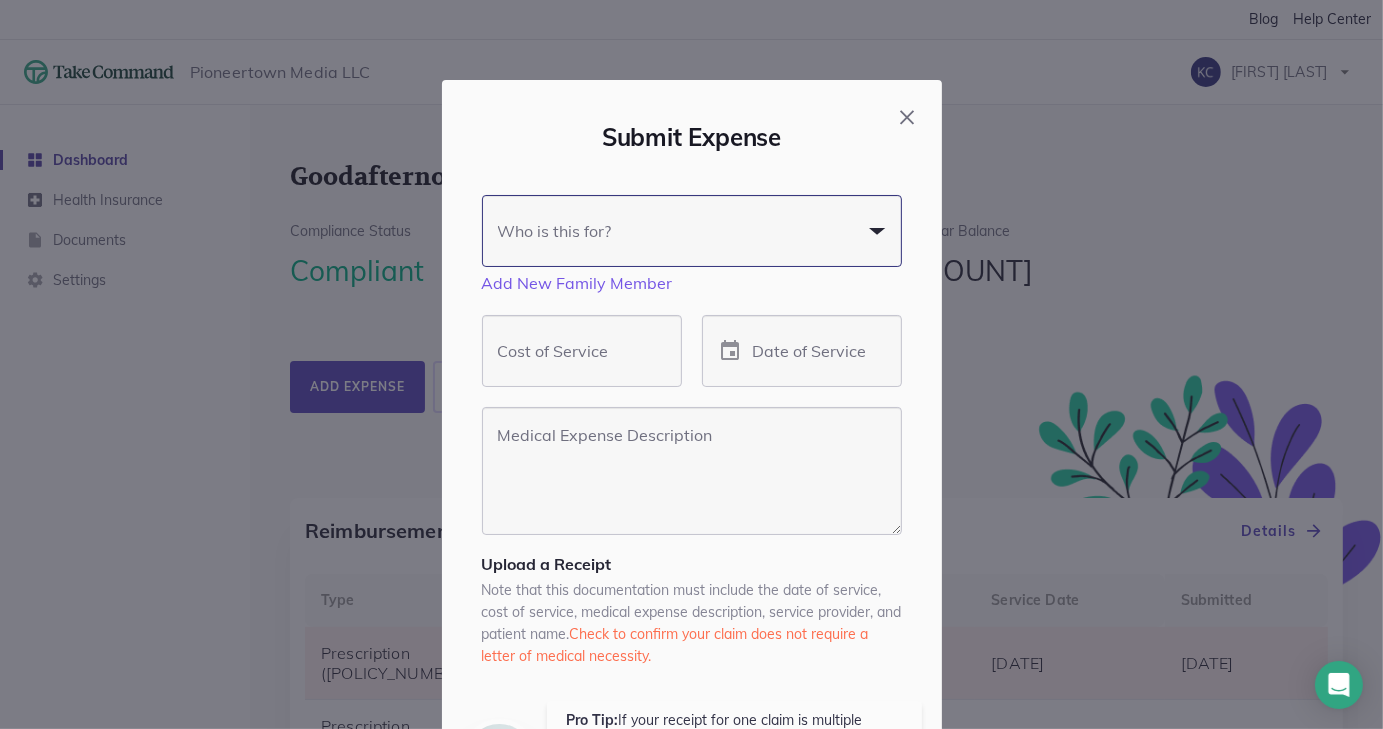 click on "Submit Expense Who is this for? Who is this for? [FIRST] [LAST] (You) [FIRST] [LAST] Add New Family Member Cost of Service Date of Service event Medical Expense Description Upload a Receipt Note that this documentation must include the date of service, cost of service, medical expense description, service provider, and patient name.  Check to confirm your claim does not require a letter of medical necessity. Pro Tip:  If your receipt for one claim is multiple pages, please combine them into one PDF for upload. Expenses incurred on different dates should be claimed separately. cloud_upload Drag receipt here , or   browse     your files.   Only  pdf, jpg, jpeg, png  files are supported Max file size: 100 MB I attest that all persons on the attached receipt have active coverage that qualifies as  Minimum Essential Coverage , and I will let Take Command Health know if that changes. I attest that my medical expense claim is eligible for reimbursement in accordance to the   IRS guidelines . Submit Expense" at bounding box center (691, 364) 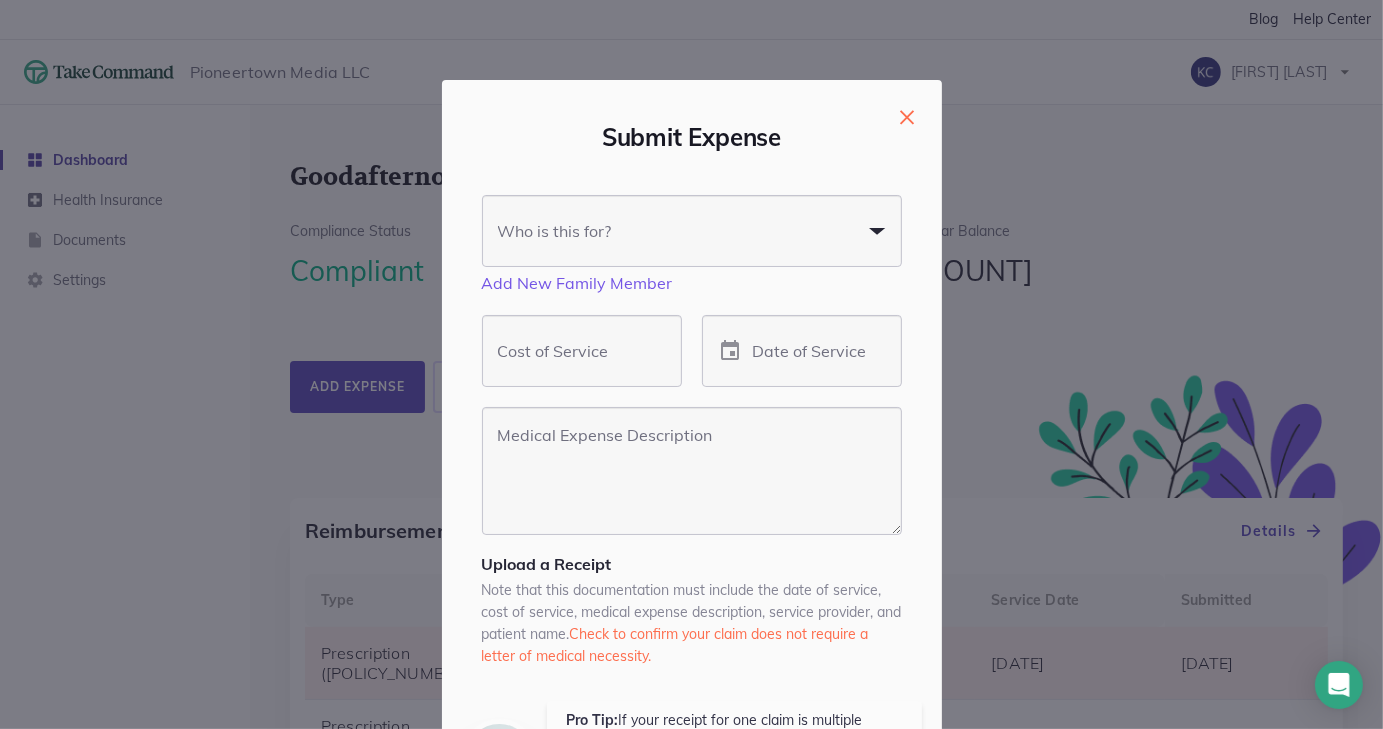 click on "×" at bounding box center (908, 115) 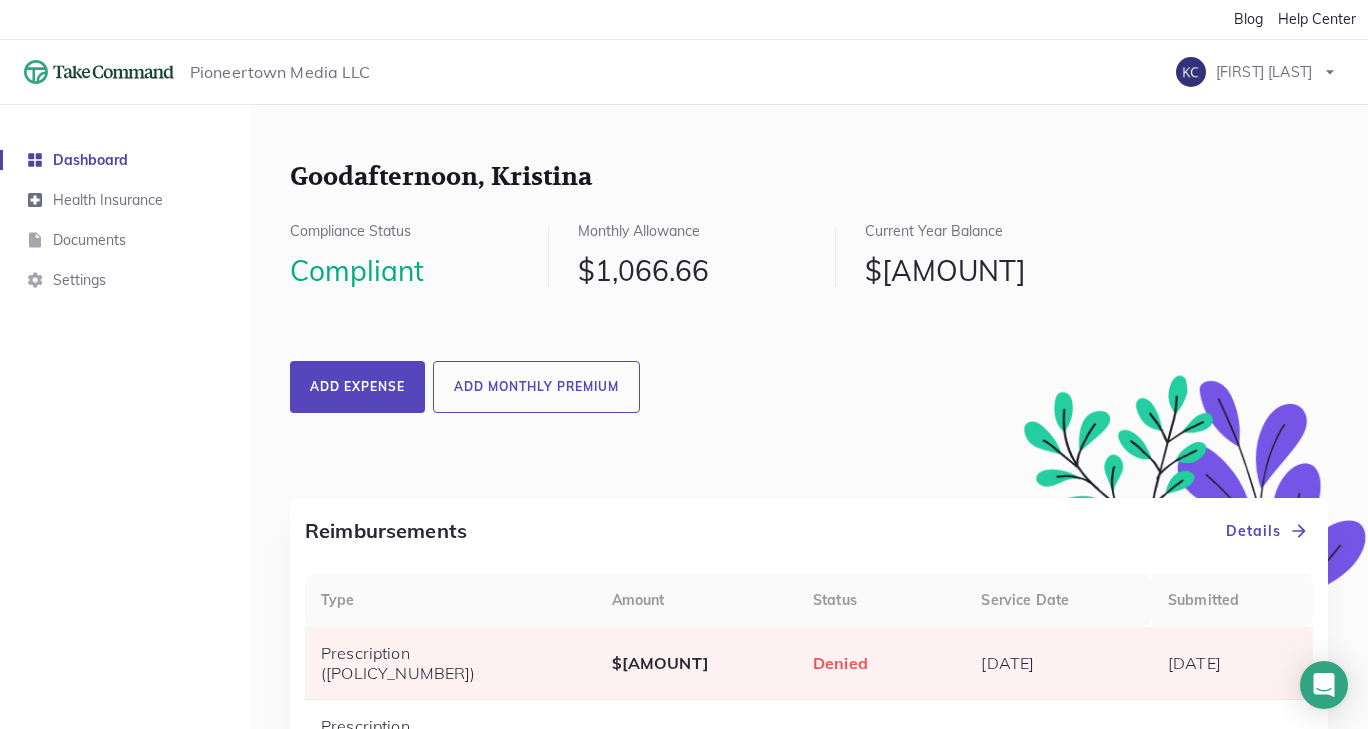 click on "Add monthly premium" at bounding box center [536, 387] 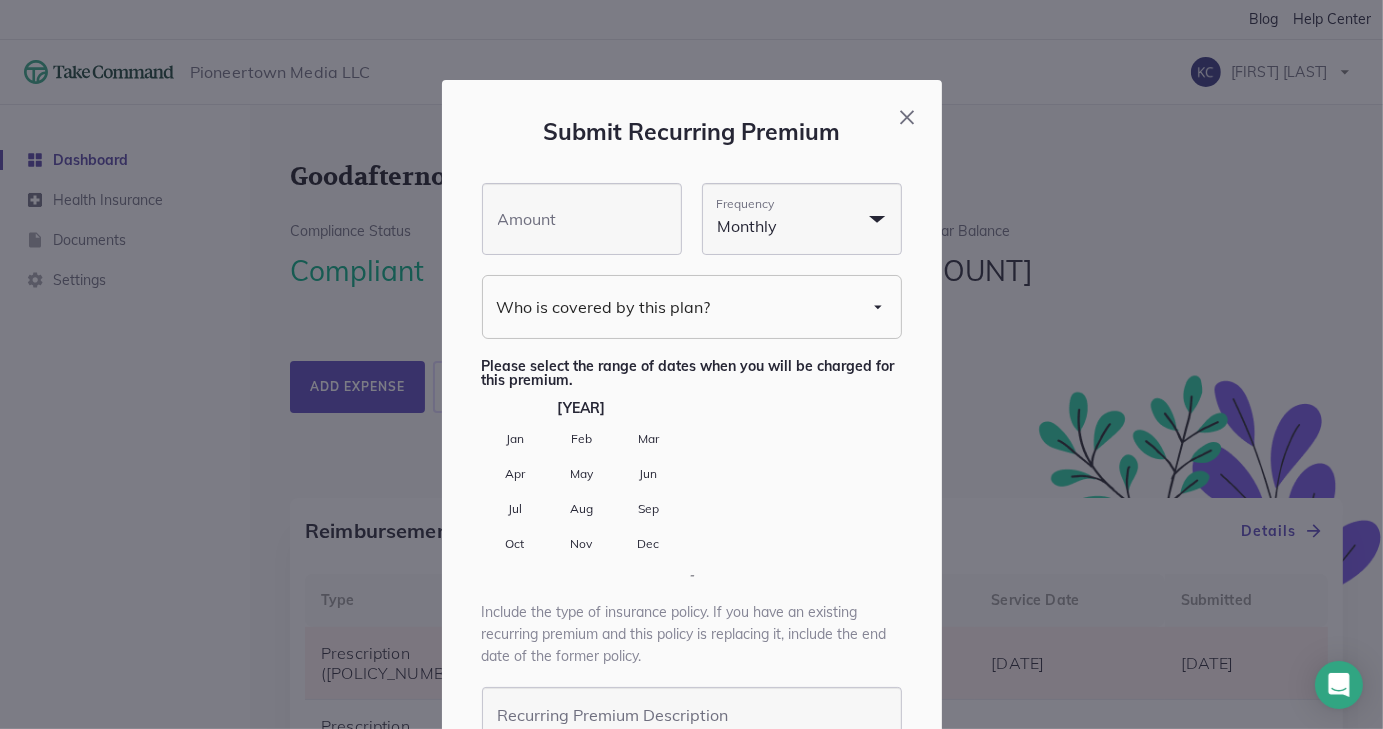 click at bounding box center (582, 219) 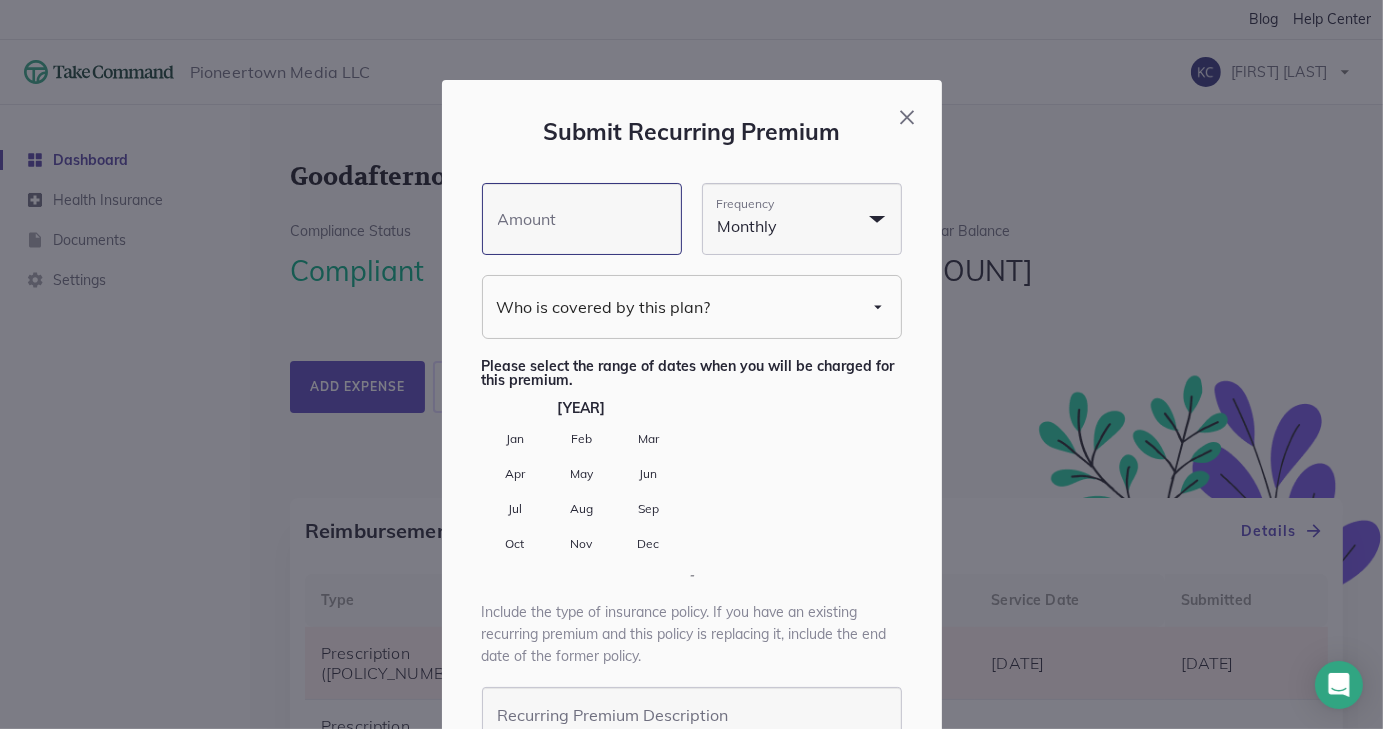 paste on "$[AMOUNT]" 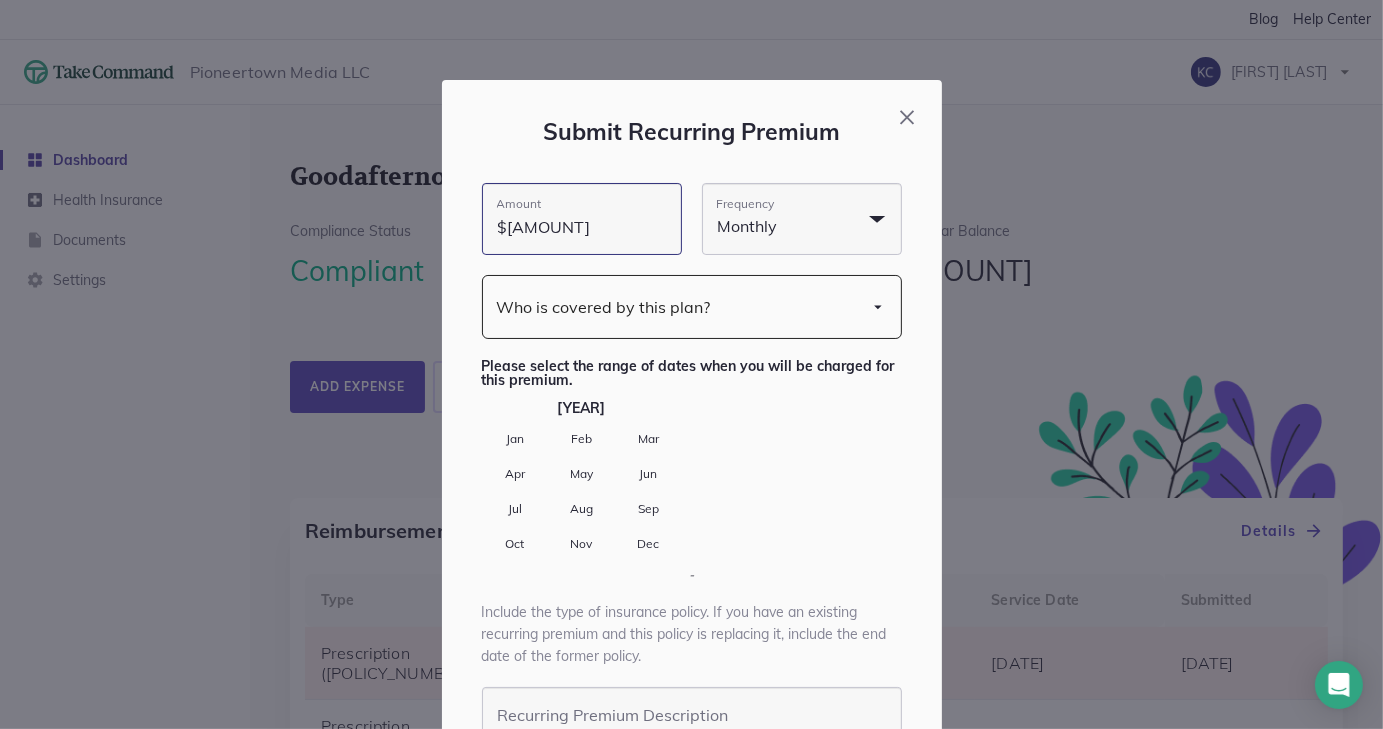 type on "$[AMOUNT]" 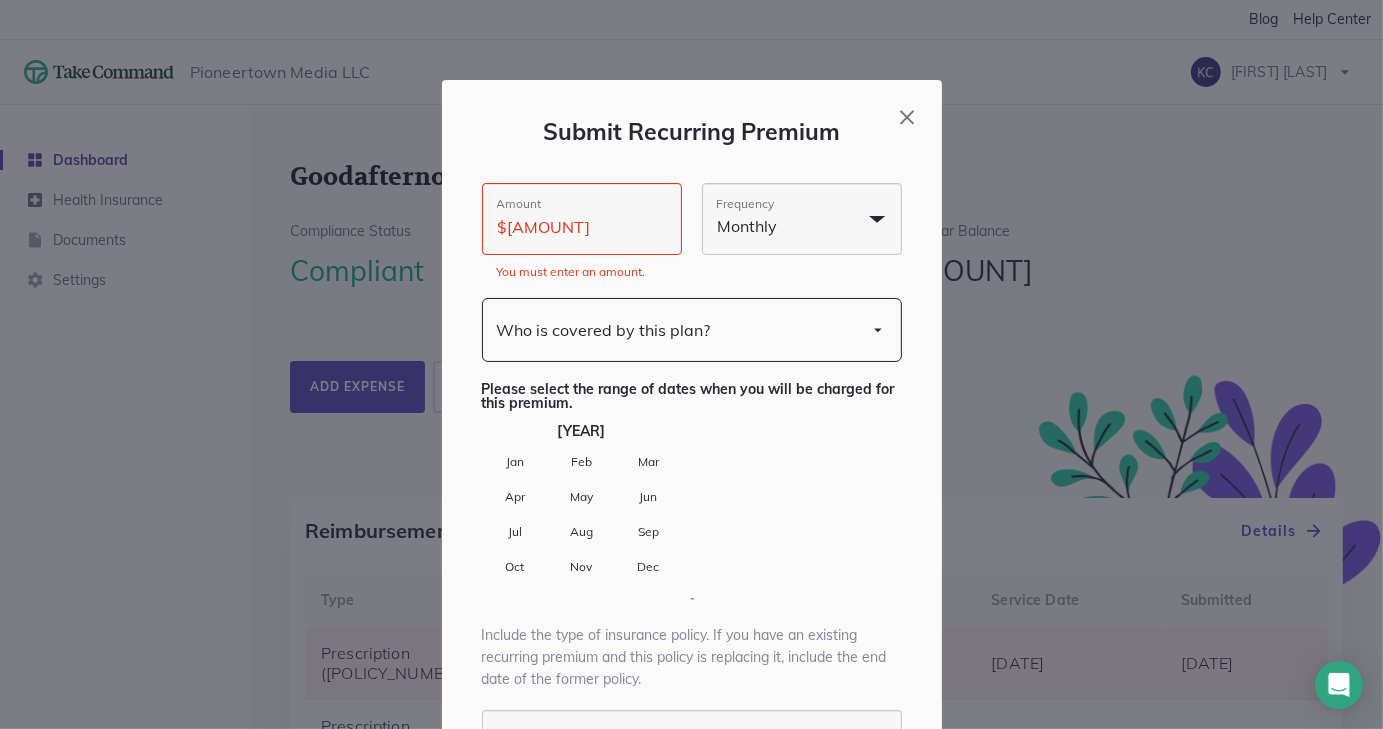 click on "Amount $[AMOUNT] You must enter an amount. Frequency Frequency Monthly Every other Week Who is covered by this plan? [FIRST] [LAST] [FIRST] [LAST] Please select the range of dates when you will be charged for this premium. 2025 Jan Feb Mar Apr May Jun Jul Aug Sep Oct Nov Dec  -  Include the type of insurance policy. If you have an existing recurring premium and this policy is replacing it, include the end date of the former policy. Recurring Premium Description cloud_upload Drag receipt here , or   browse     your files.   Max file size: 100 MB I attest that all persons on the attached receipt have active coverage that qualifies as  Minimum Essential Coverage , and I will let Take Command Health know if that changes." at bounding box center [692, 672] 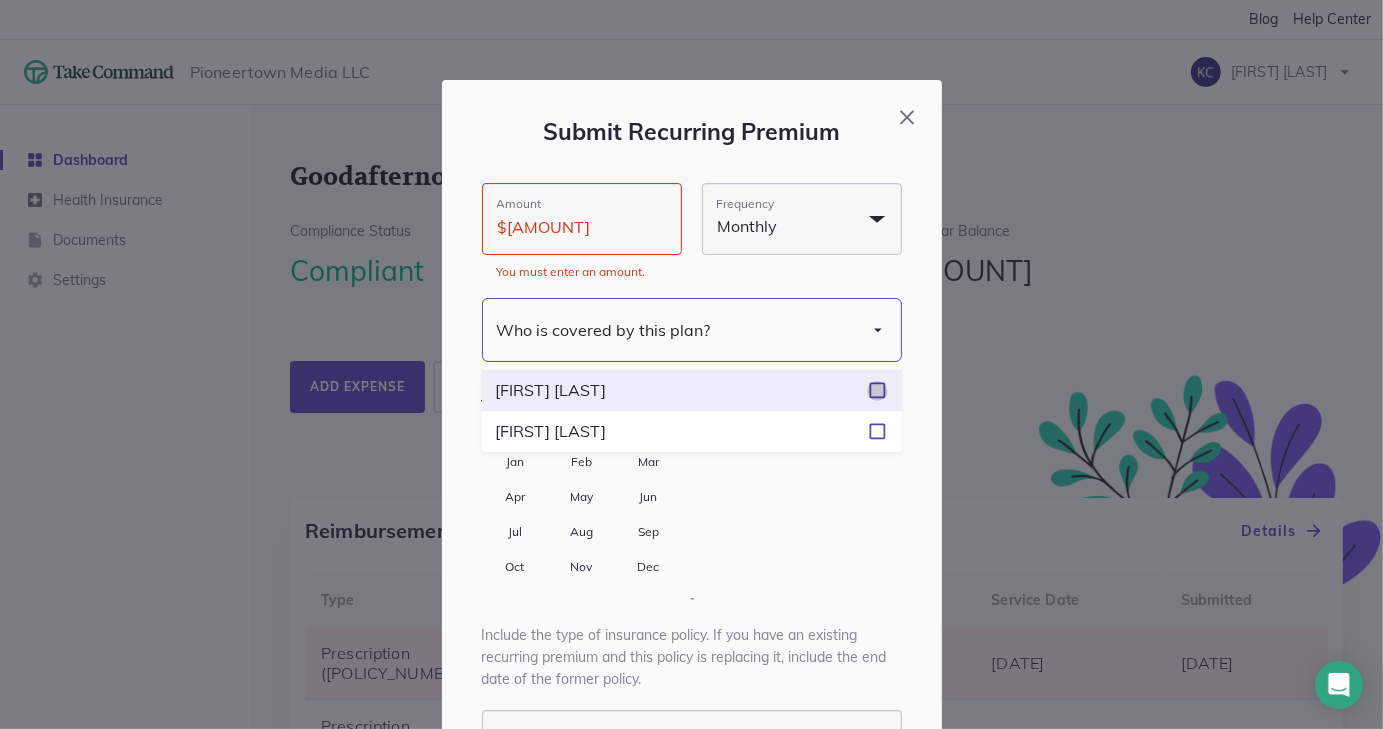 click at bounding box center [877, 390] 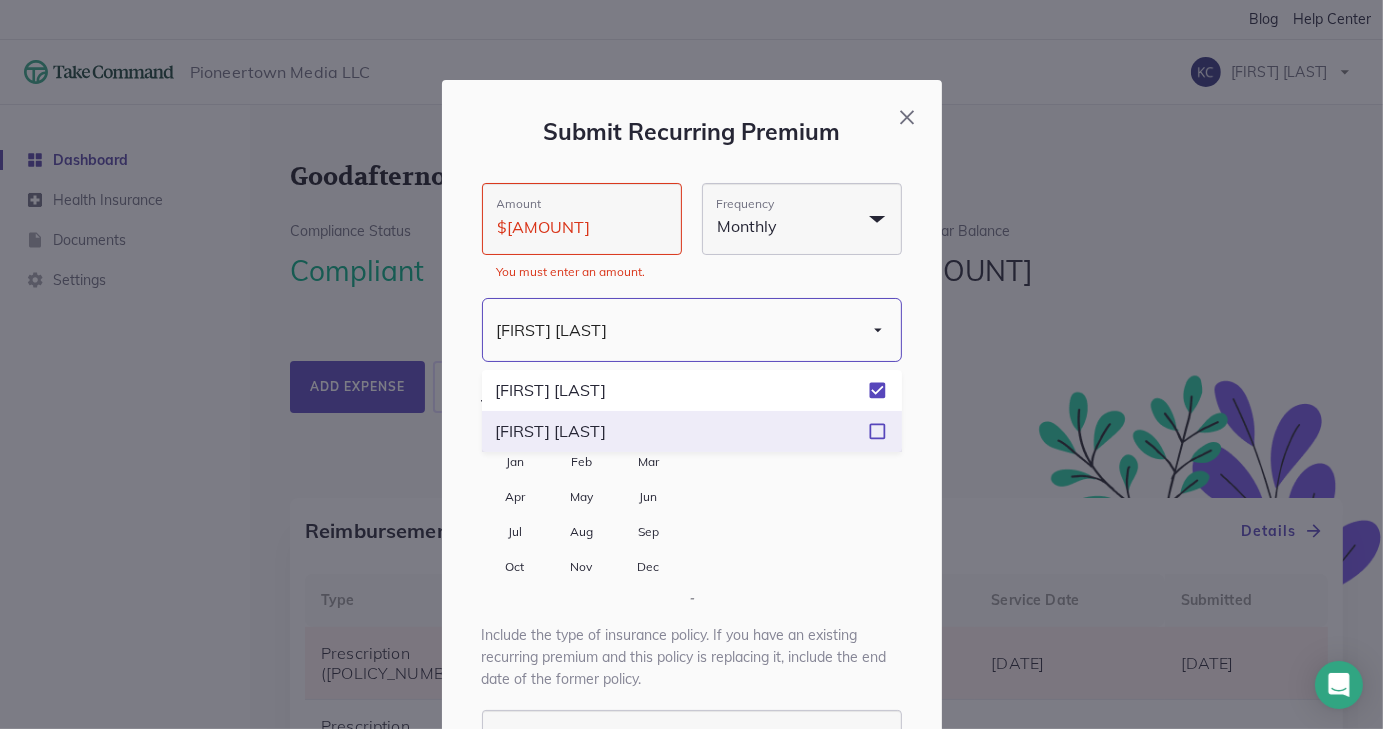 click at bounding box center [877, 390] 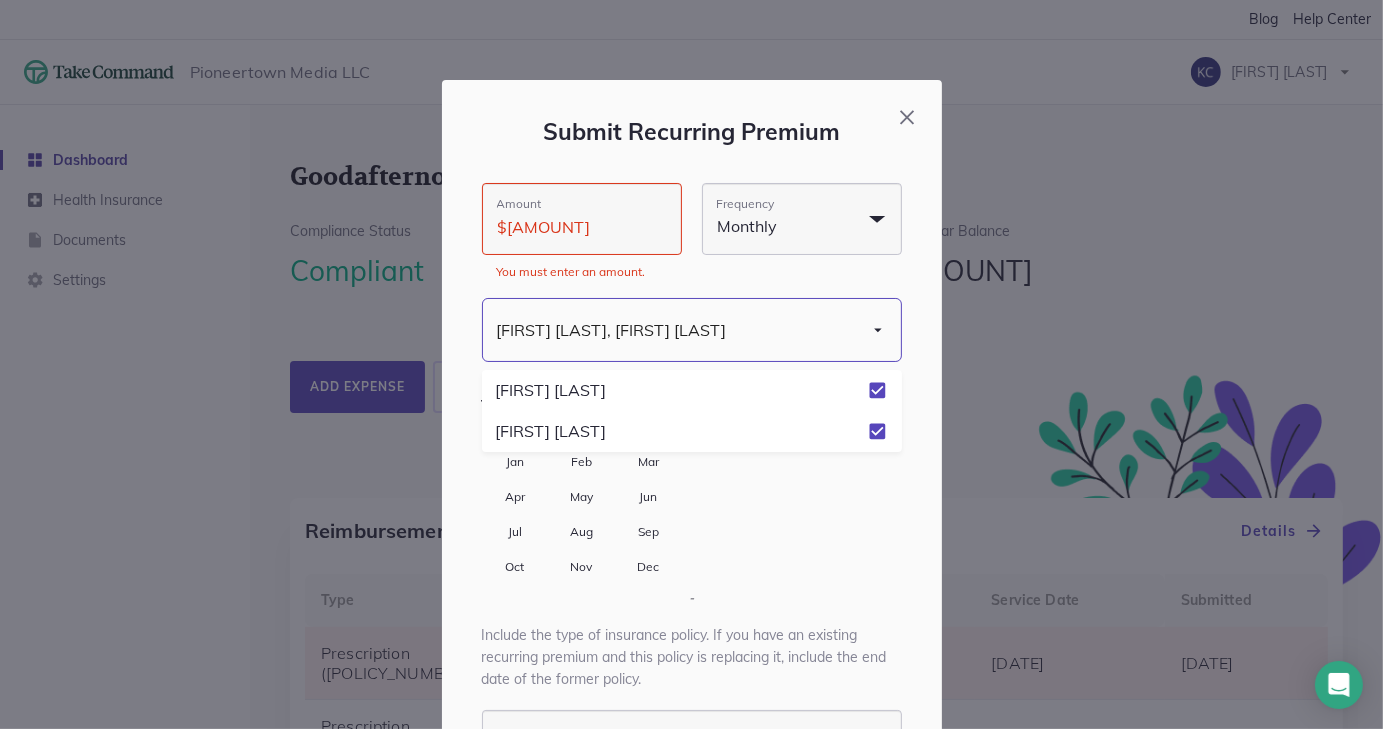 click on "2025 Jan Feb Mar Apr May Jun Jul Aug Sep Oct Nov Dec" at bounding box center (692, 503) 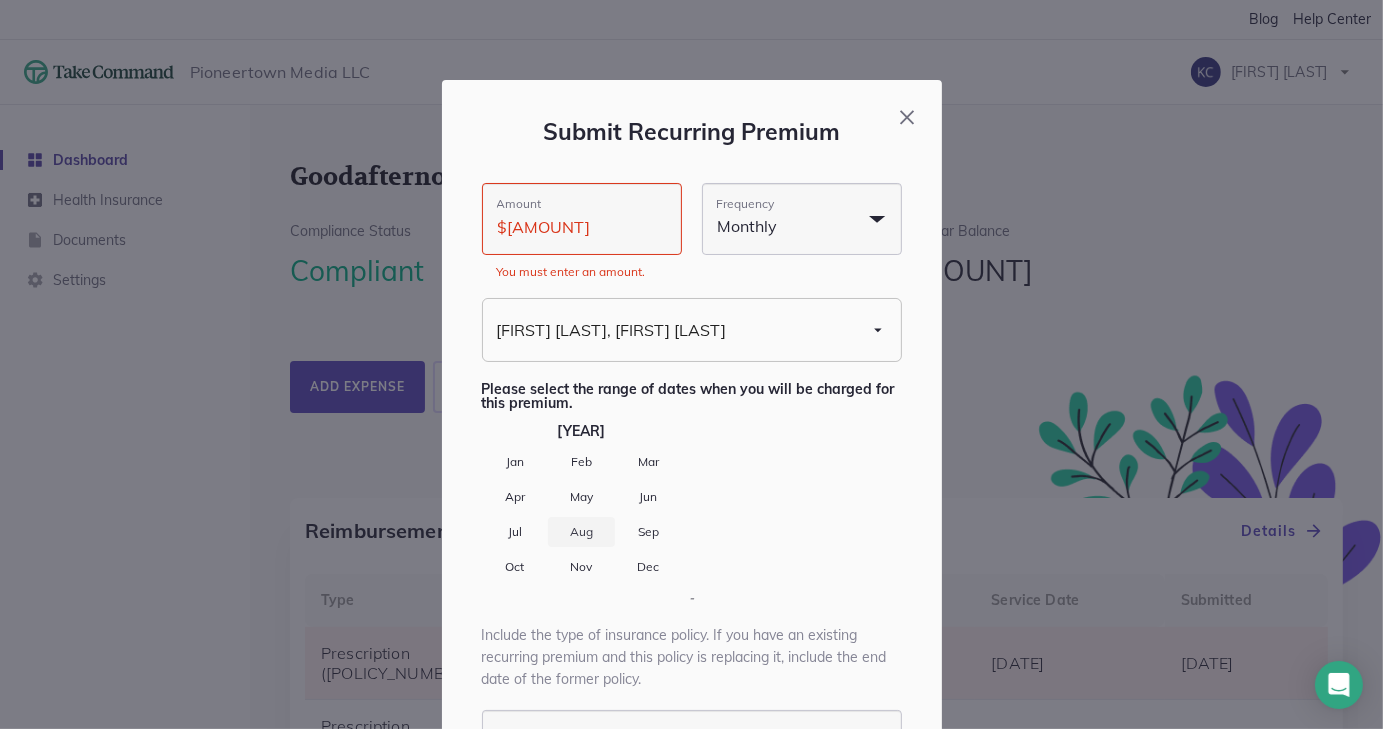 click on "Aug" at bounding box center [581, 532] 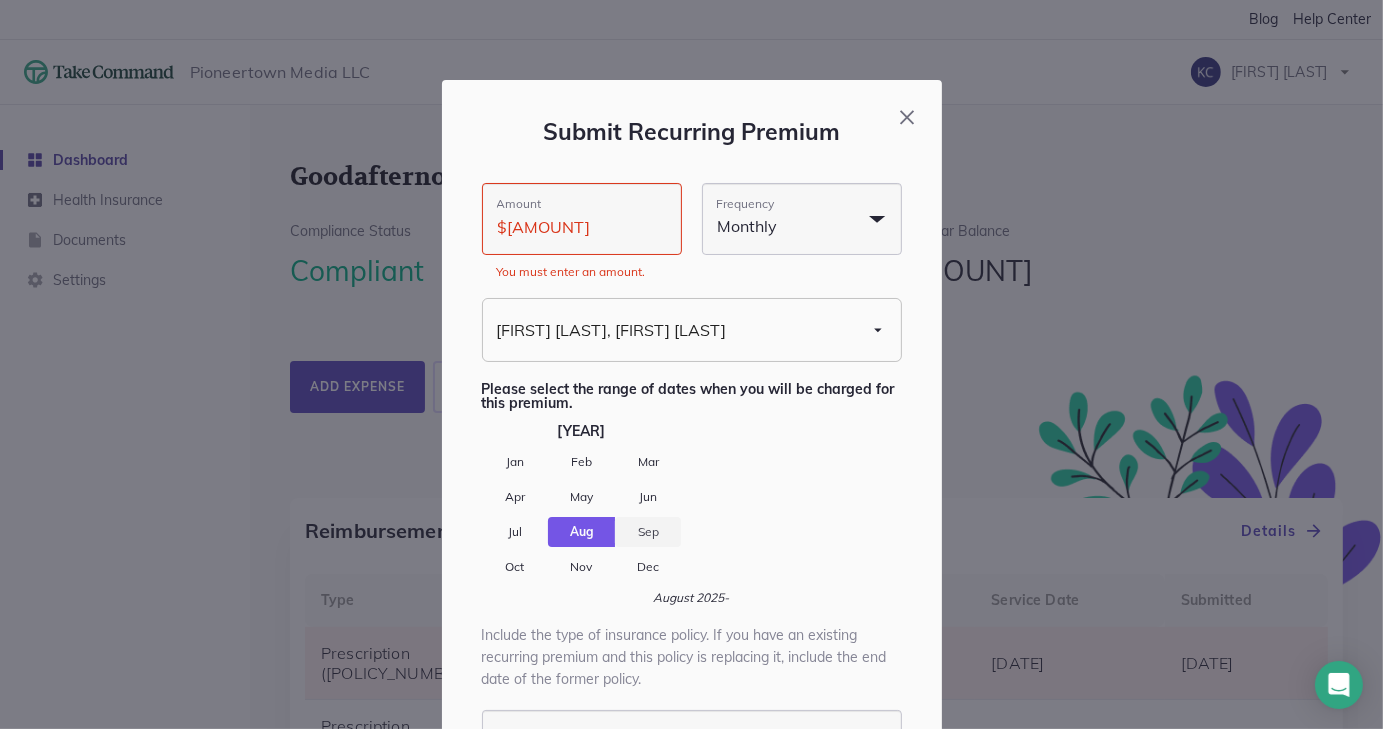 click on "Sep" at bounding box center [648, 532] 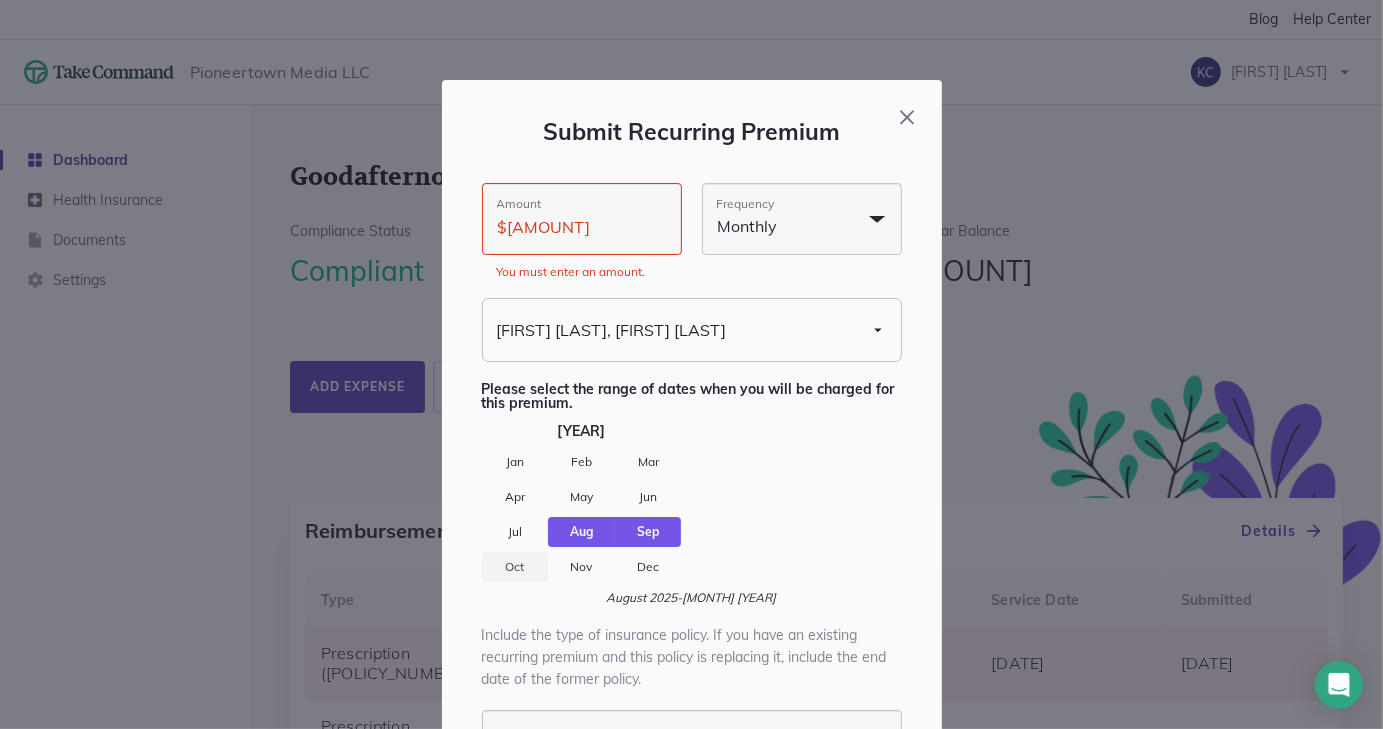 click on "Oct" at bounding box center [515, 567] 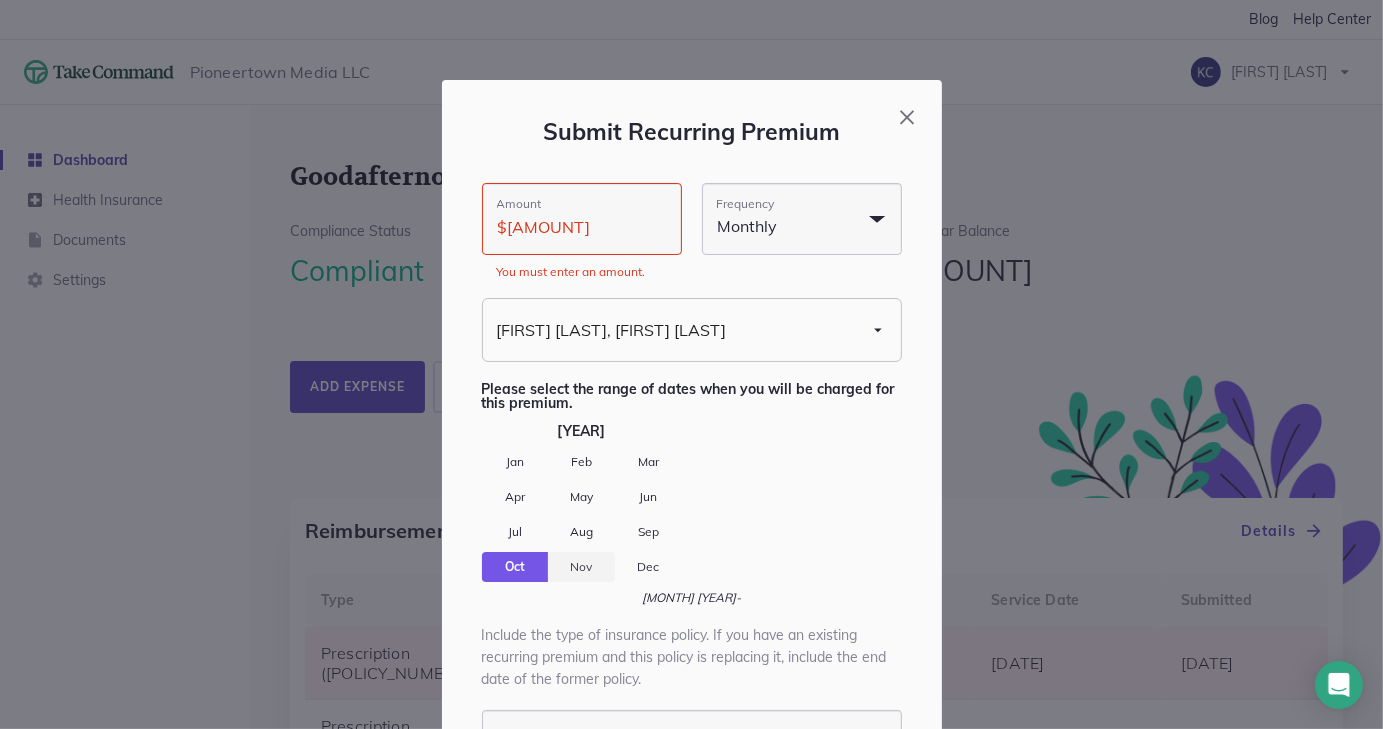 click on "Nov" at bounding box center [581, 567] 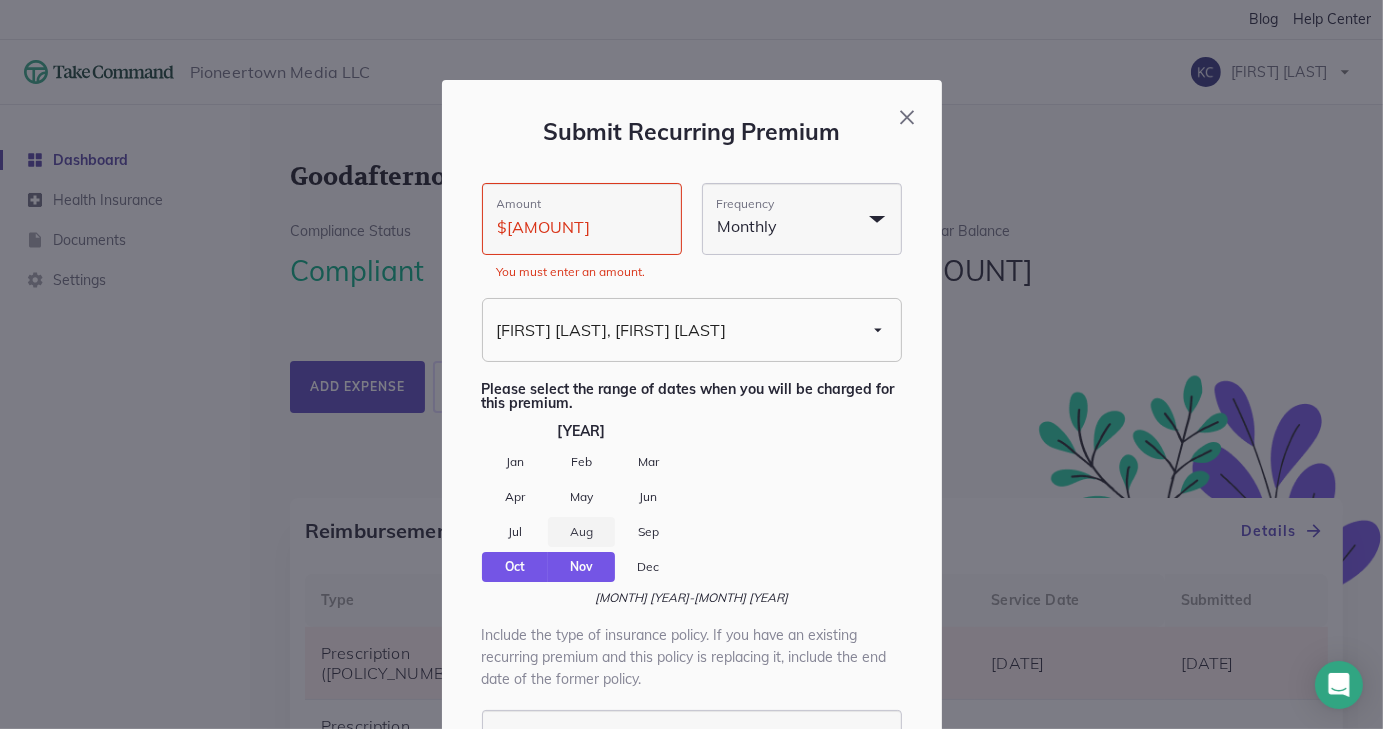click on "Aug" at bounding box center (581, 532) 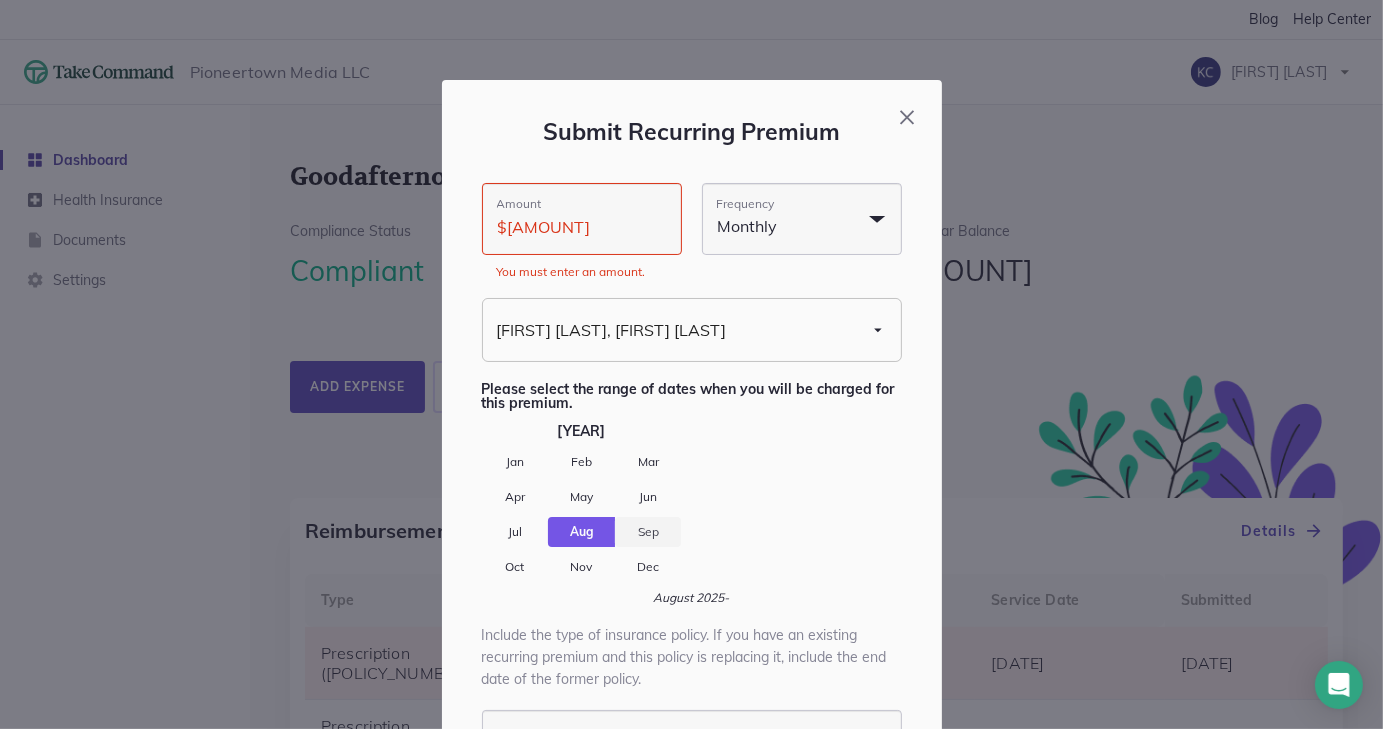 click on "Sep" at bounding box center [648, 532] 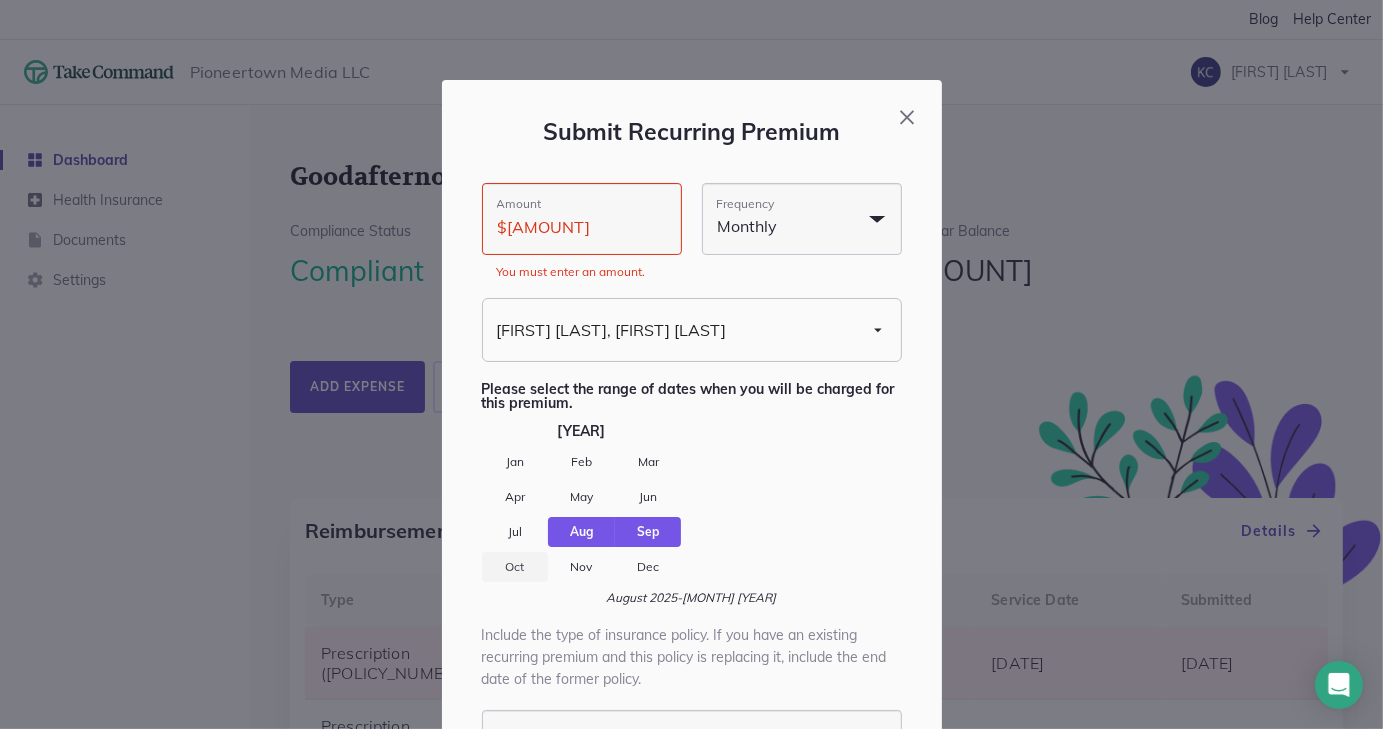 drag, startPoint x: 512, startPoint y: 574, endPoint x: 556, endPoint y: 575, distance: 44.011364 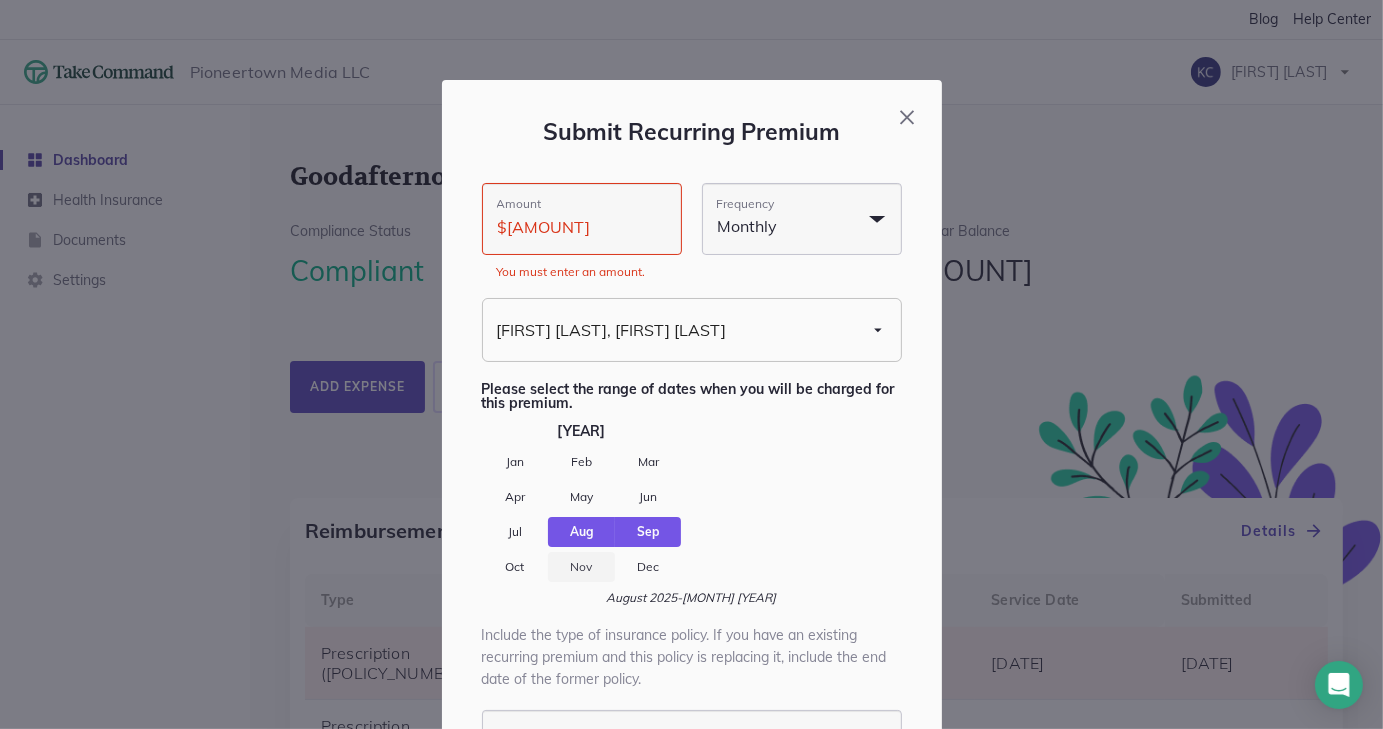 click on "Oct" at bounding box center (515, 567) 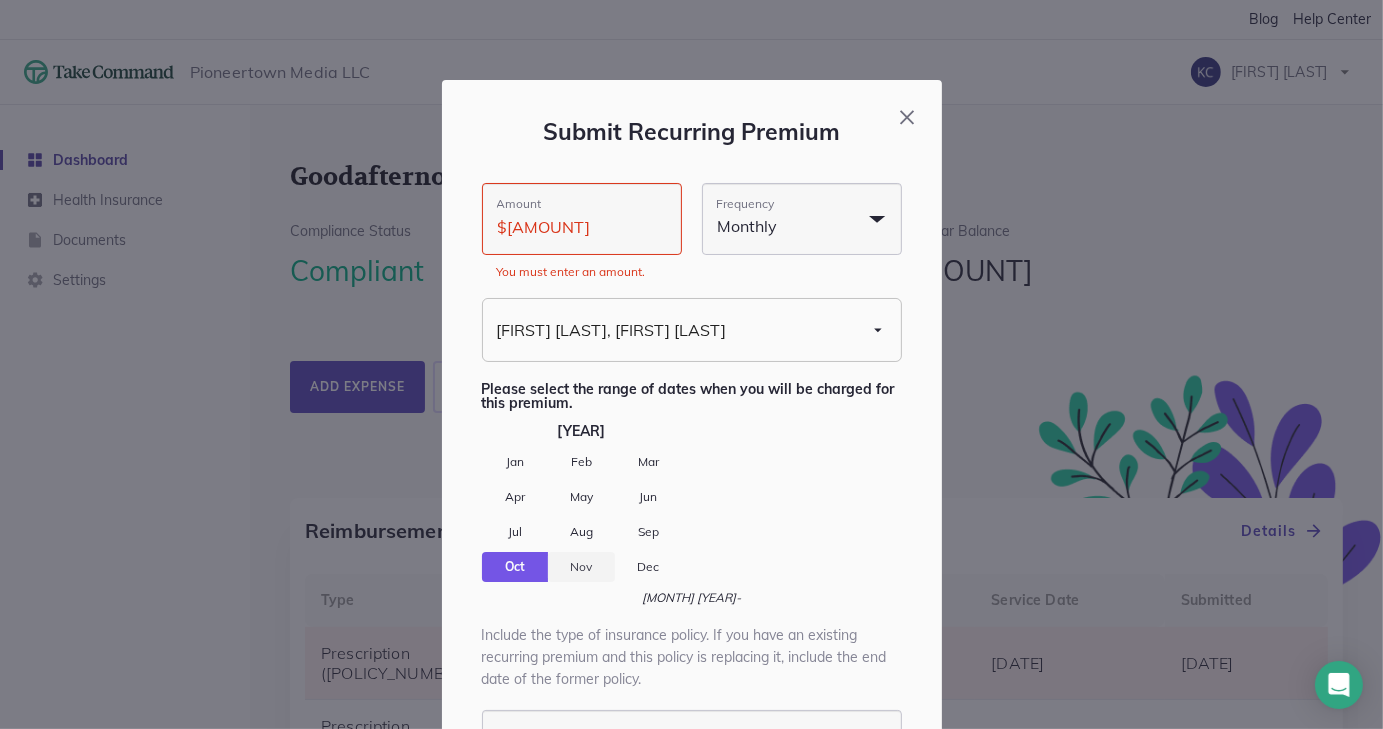 click on "Nov" at bounding box center (581, 567) 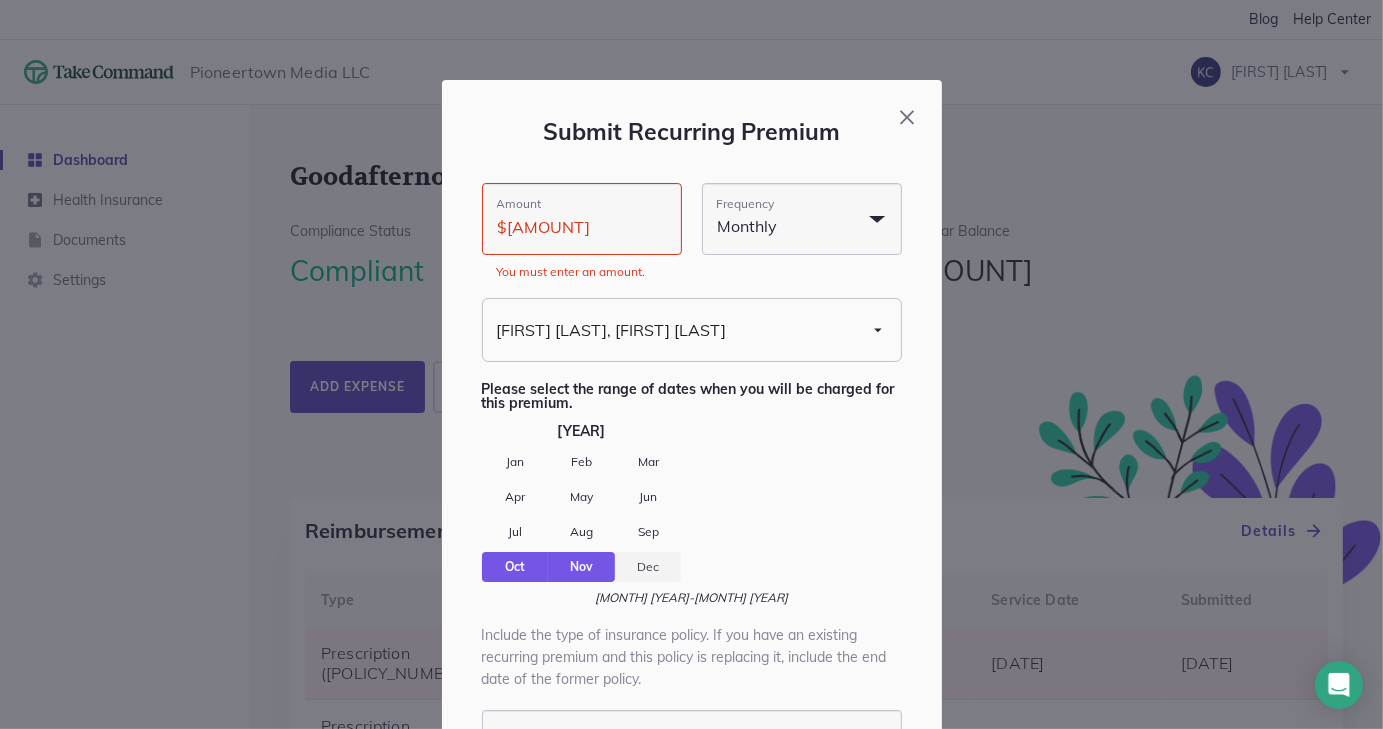click on "Dec" at bounding box center (648, 567) 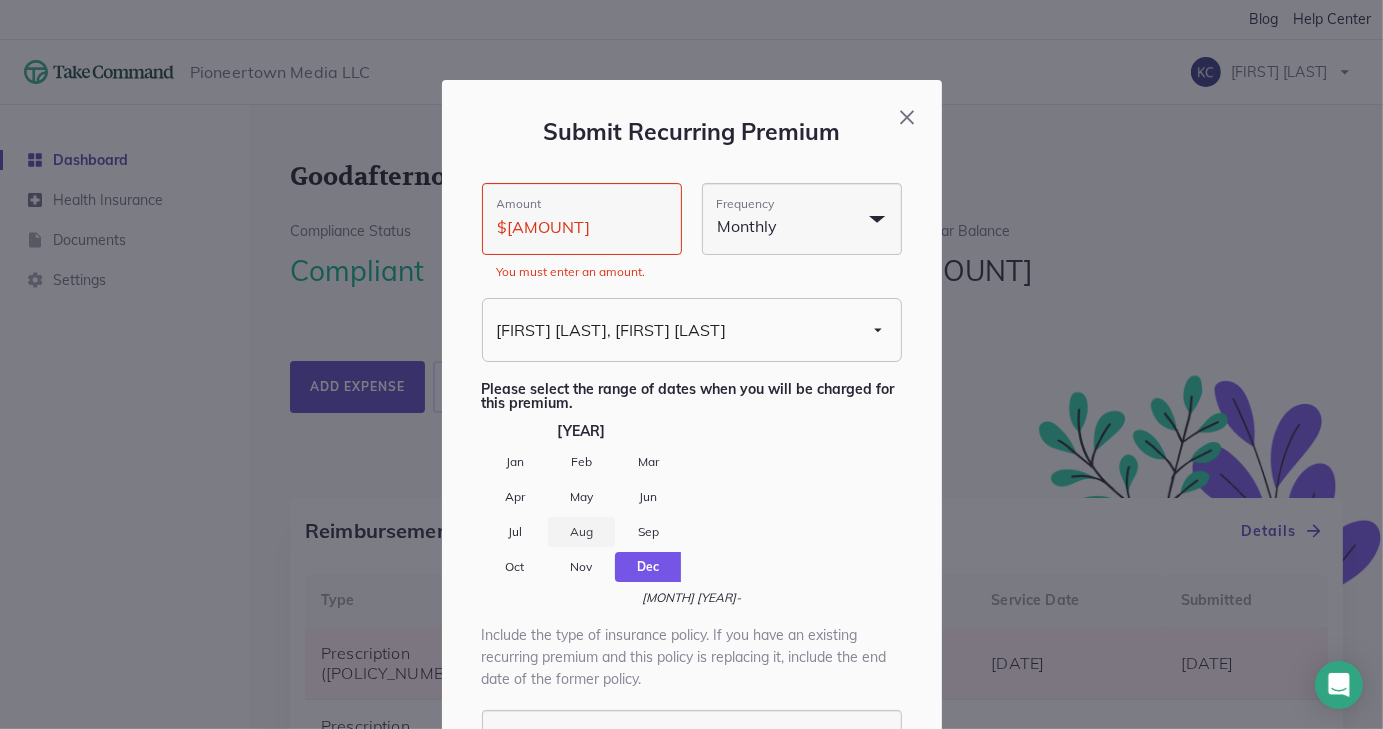 click on "Aug" at bounding box center (581, 532) 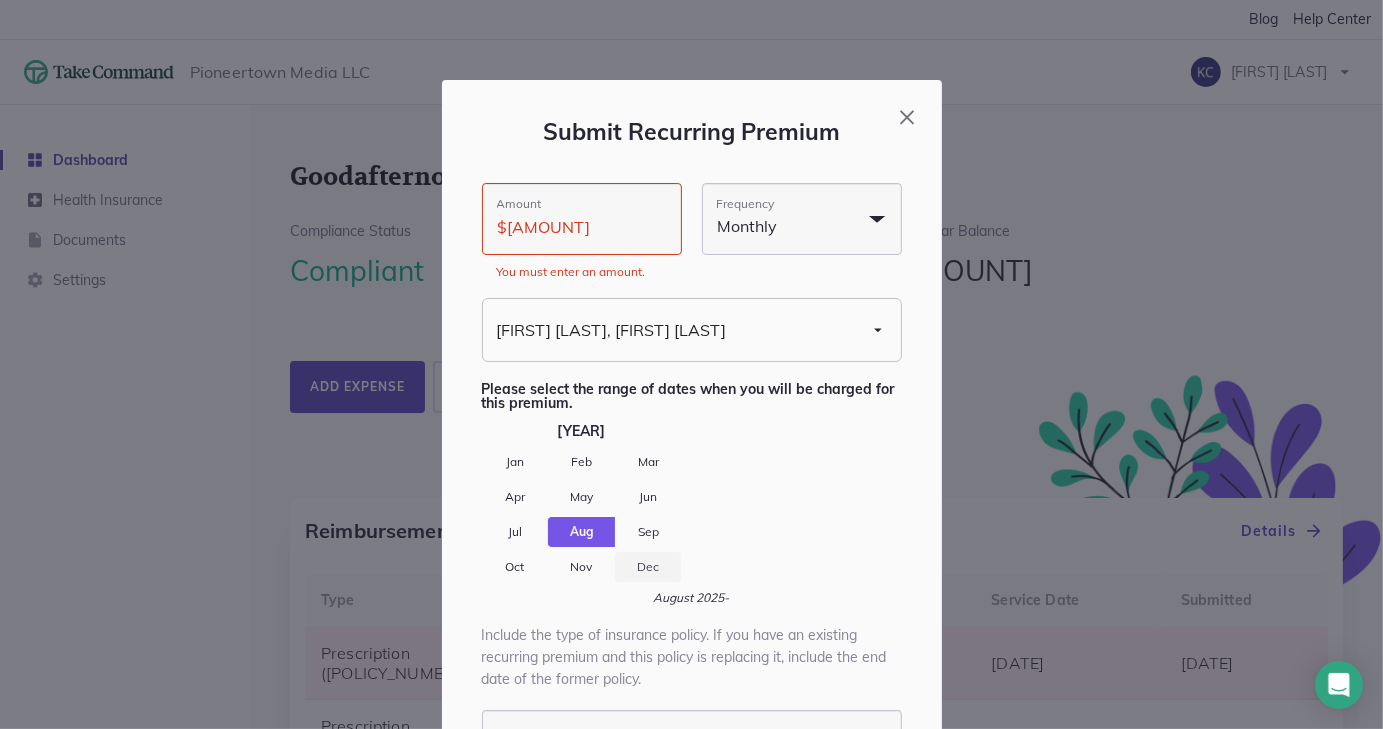 click on "Dec" at bounding box center (648, 567) 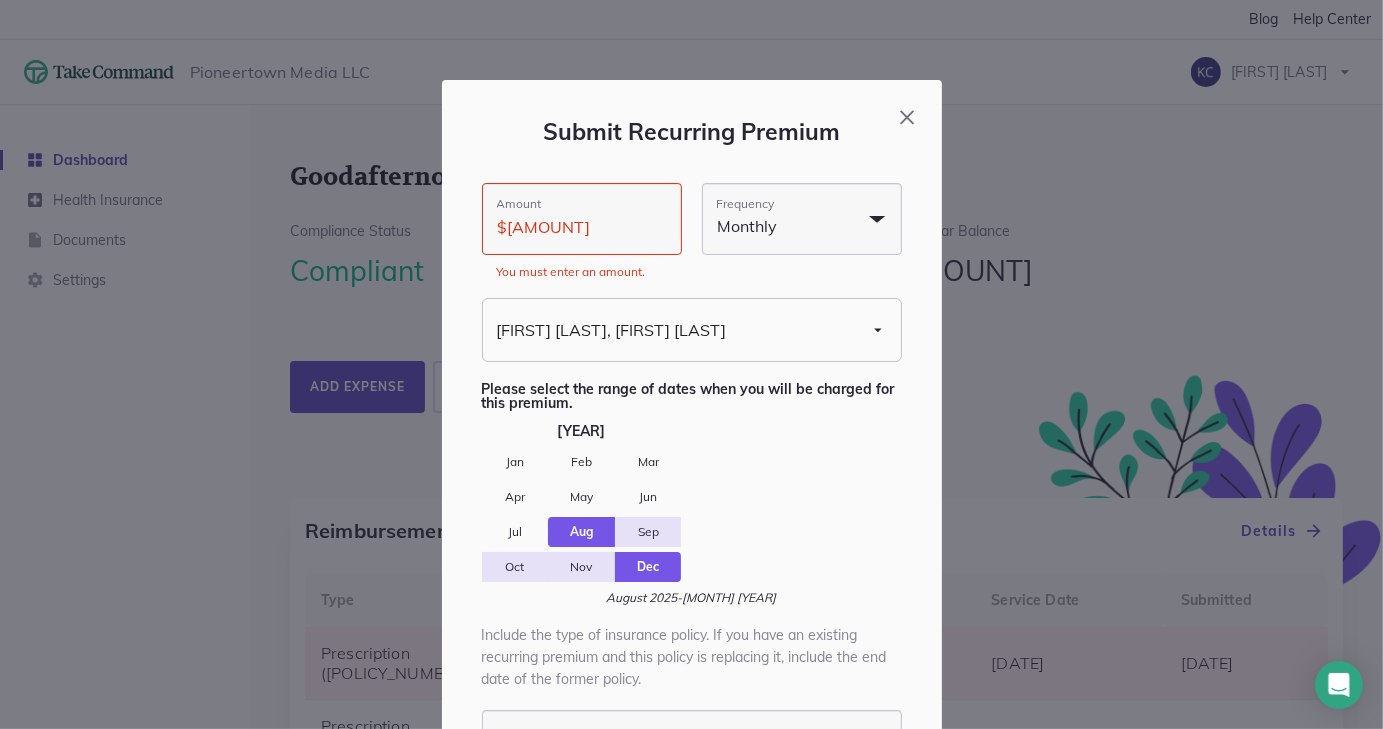 click on "2025 Jan Feb Mar Apr May Jun Jul Aug Sep Oct Nov Dec" at bounding box center [692, 503] 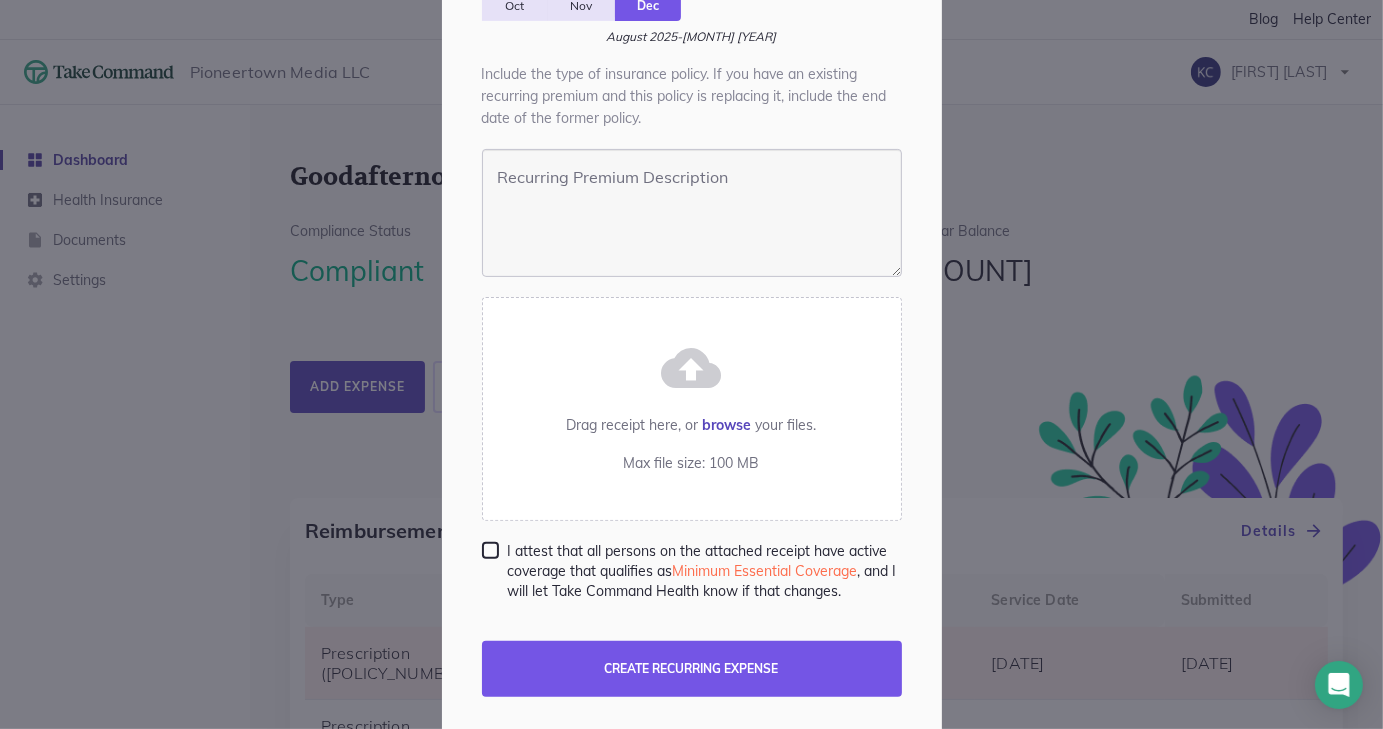 scroll, scrollTop: 627, scrollLeft: 0, axis: vertical 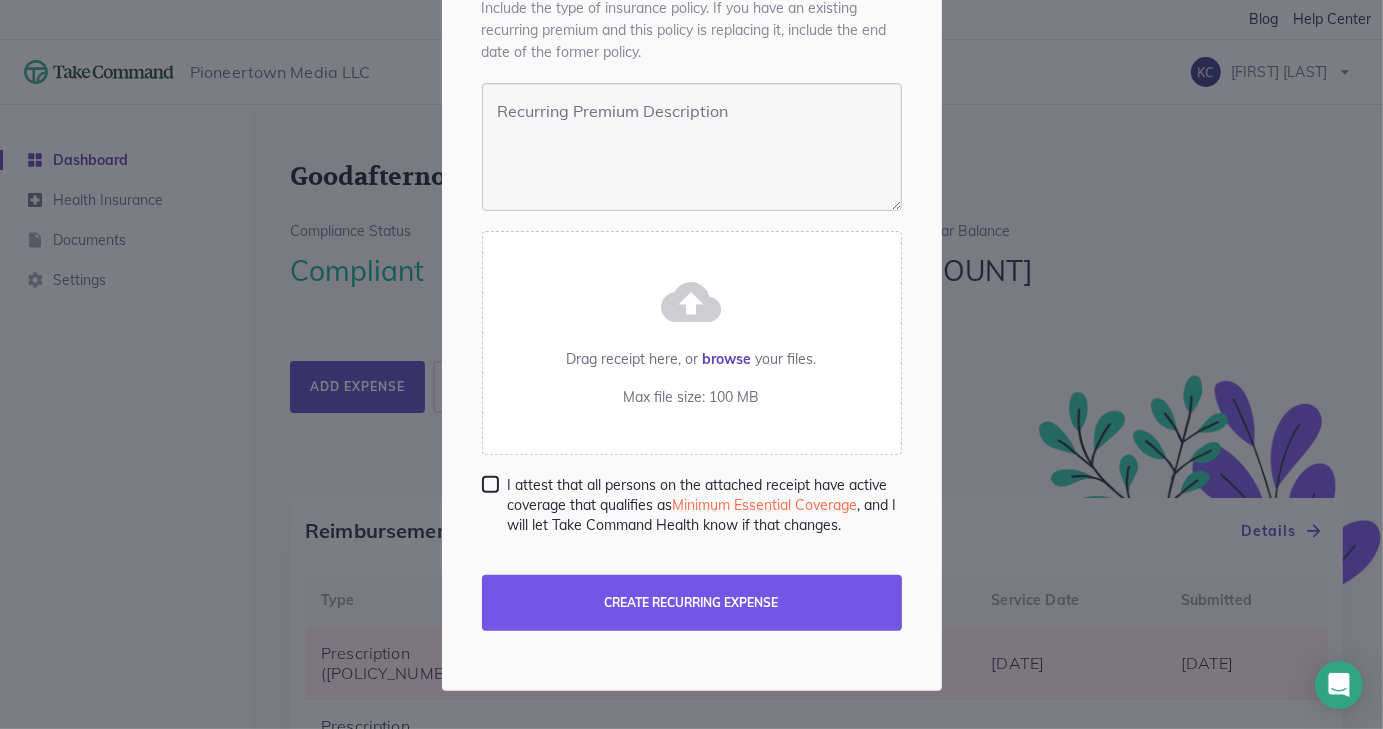 click at bounding box center [490, 484] 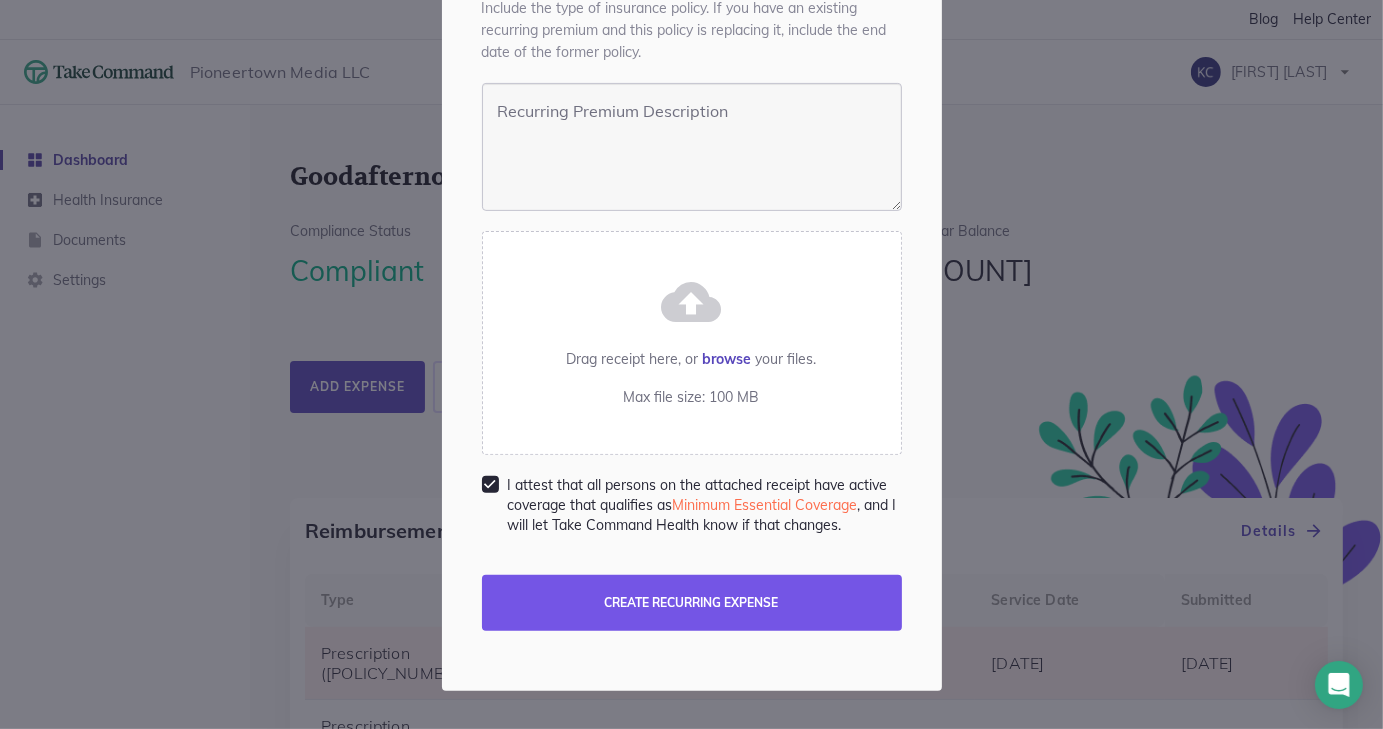 checkbox on "true" 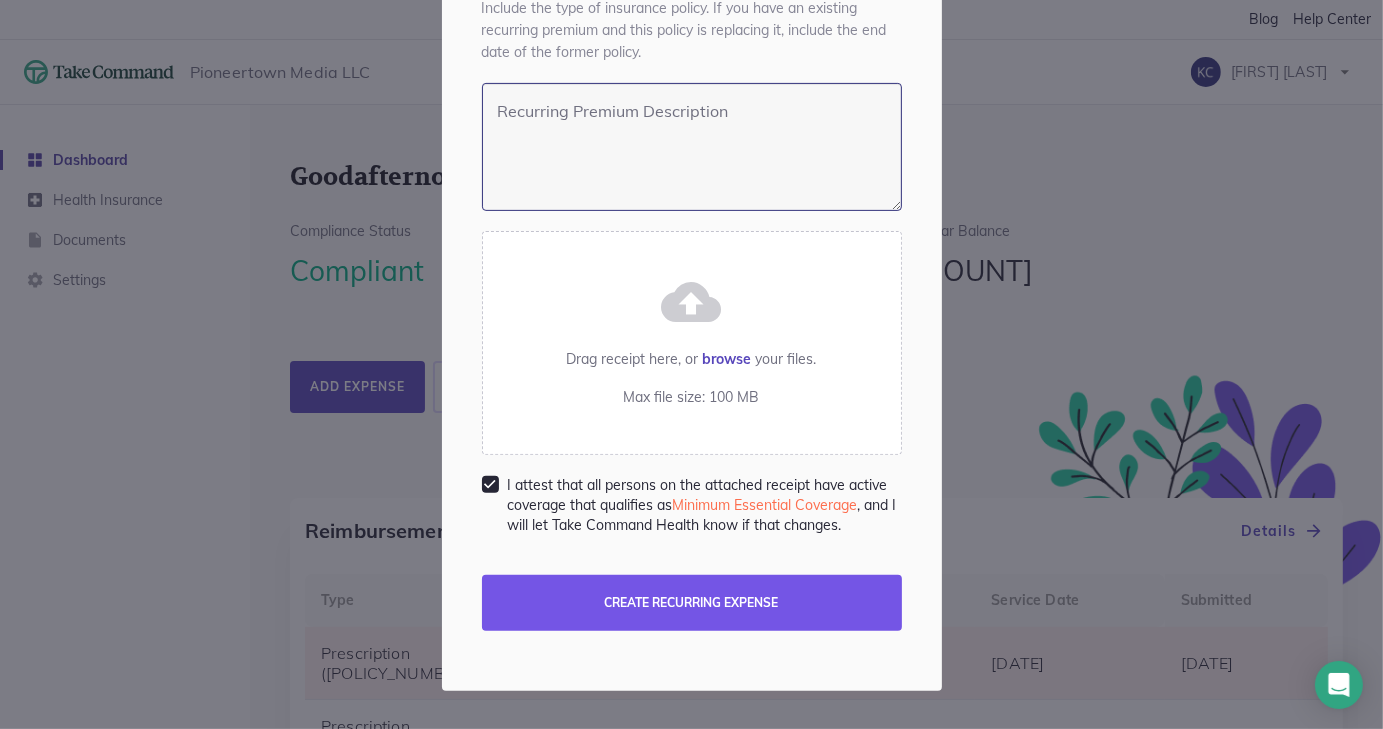 click at bounding box center (692, 147) 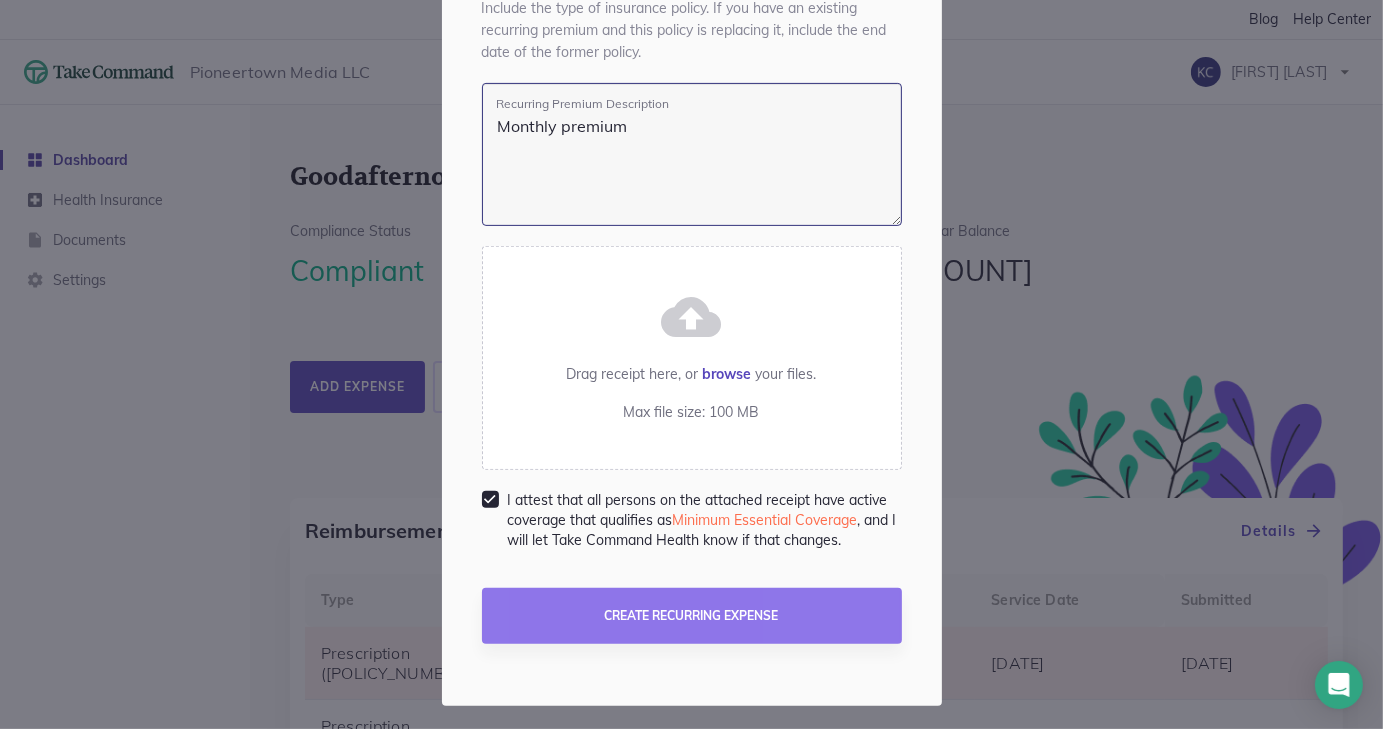 type on "Monthly premium" 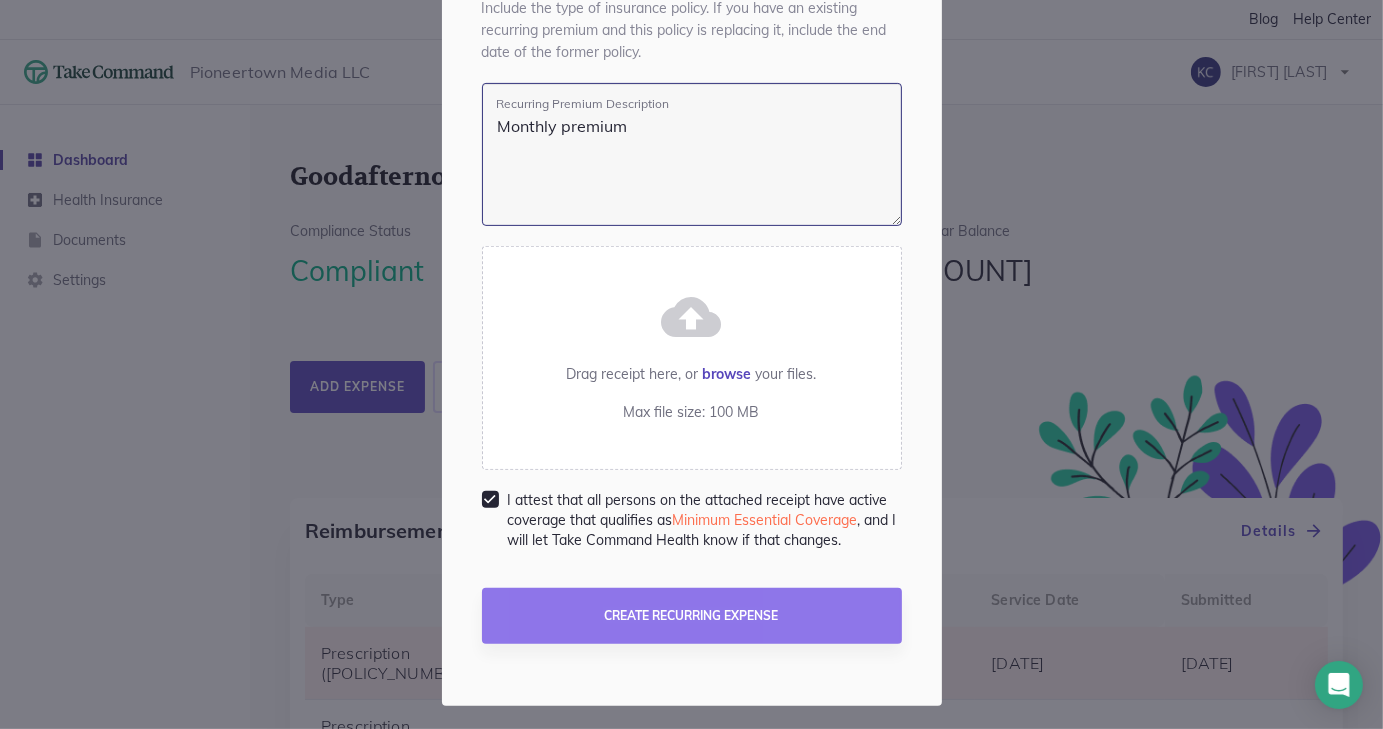 click on "Create Recurring Expense" at bounding box center [692, 616] 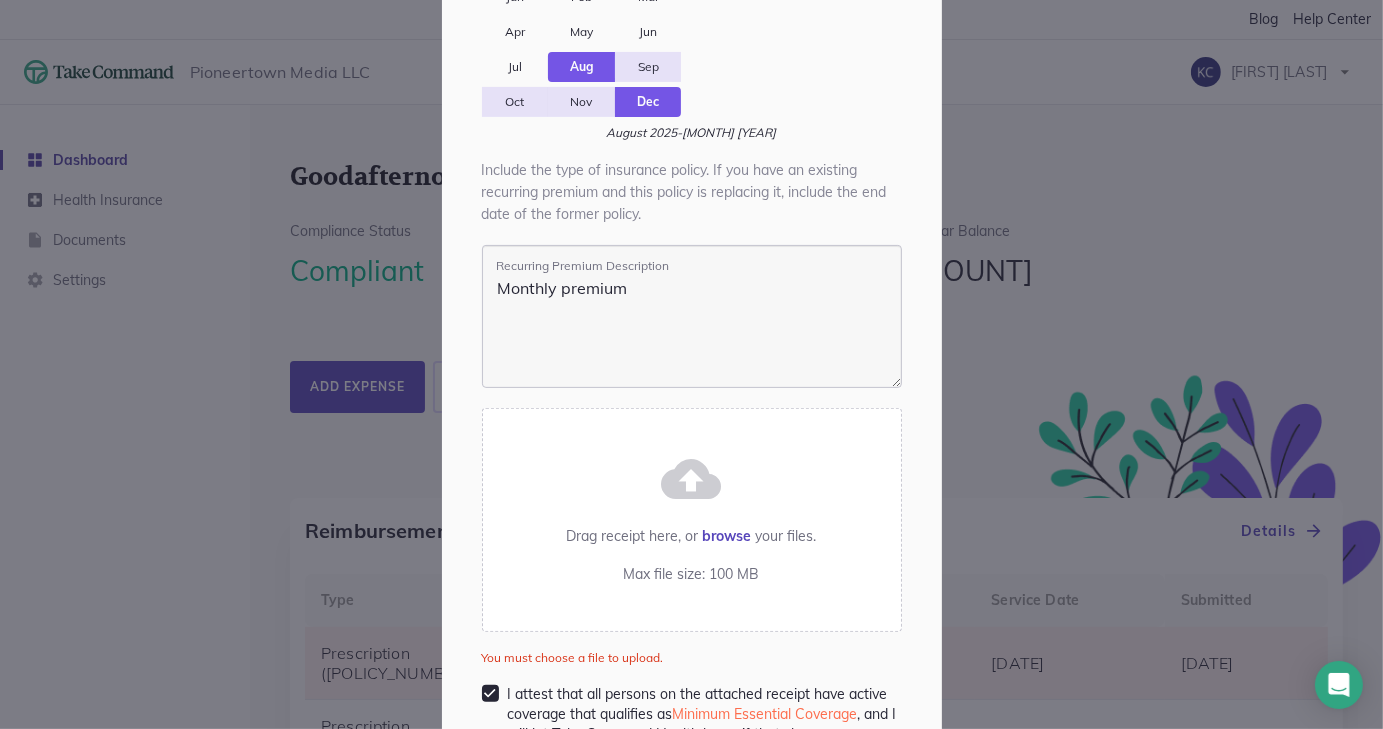 scroll, scrollTop: 427, scrollLeft: 0, axis: vertical 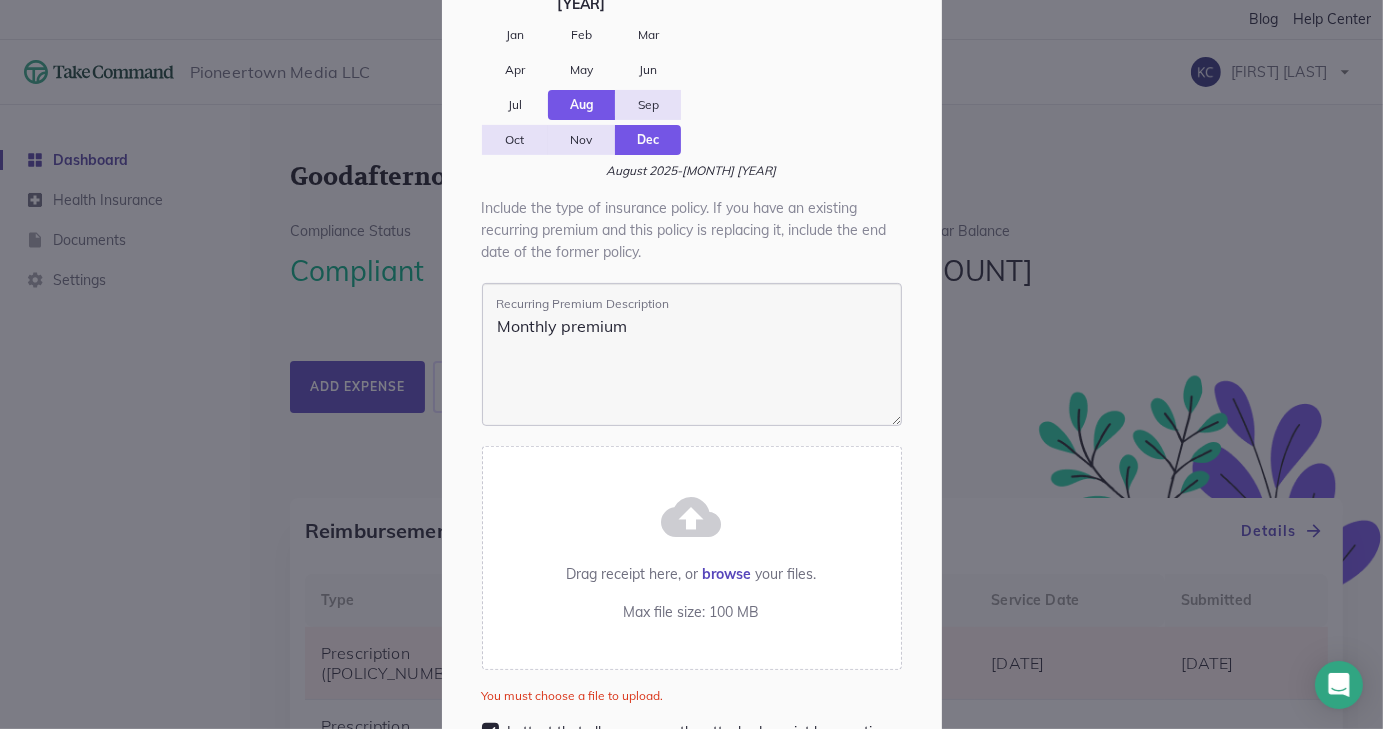 click on "Amount $[AMOUNT] You must enter an amount. Frequency Frequency Monthly Every other Week [FIRST] [LAST], [FIRST] [LAST] [FIRST] [LAST] [FIRST] [LAST] Please select the range of dates when you will be charged for this premium. 2025 Jan Feb Mar Apr May Jun Jul Aug Sep Oct Nov Dec August 2025  -  December 2025 Include the type of insurance policy. If you have an existing recurring premium and this policy is replacing it, include the end date of the former policy. Recurring Premium Description Monthly premium  cloud_upload Drag receipt here , or   browse     your files.   Max file size: 100 MB You must choose a file to upload. I attest that all persons on the attached receipt have active coverage that qualifies as  Minimum Essential Coverage , and I will let Take Command Health know if that changes. Create Recurring Expense" at bounding box center [691, 364] 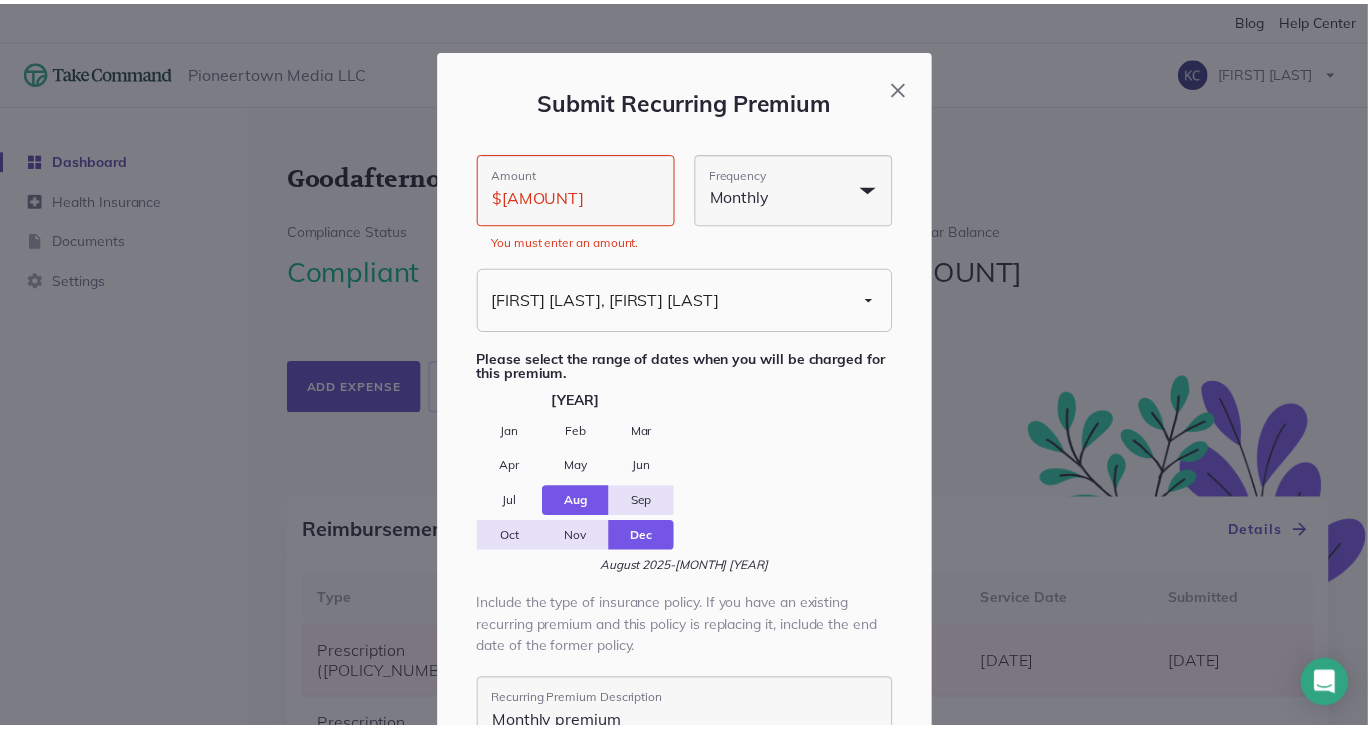 scroll, scrollTop: 0, scrollLeft: 0, axis: both 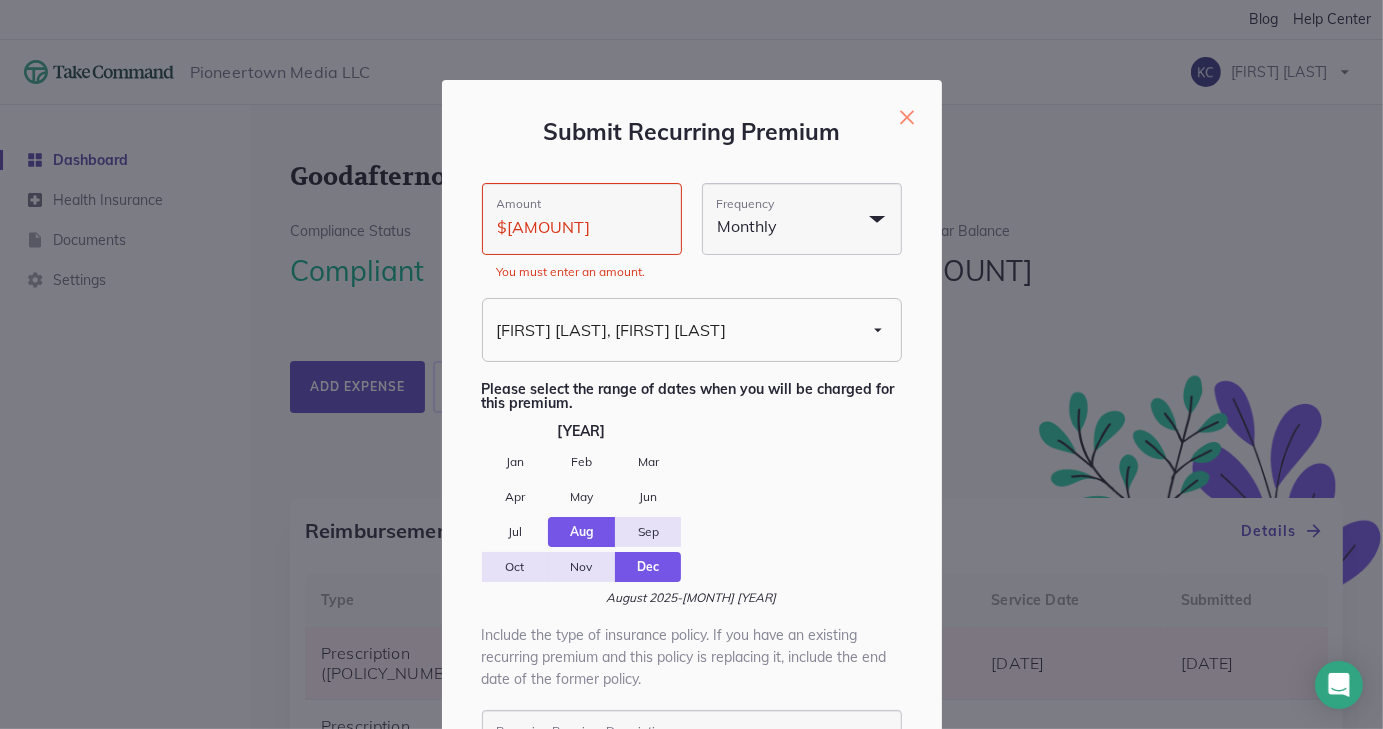 click on "×" at bounding box center (908, 115) 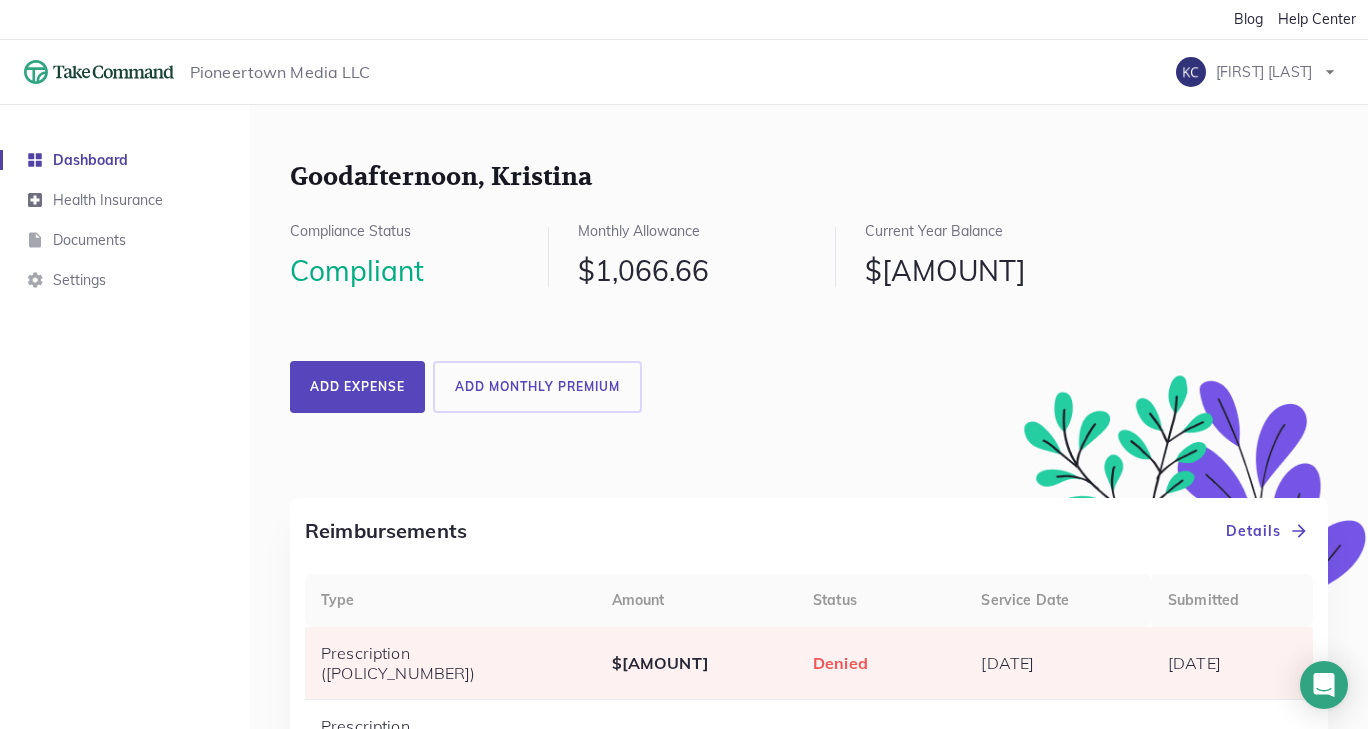 scroll, scrollTop: 0, scrollLeft: 0, axis: both 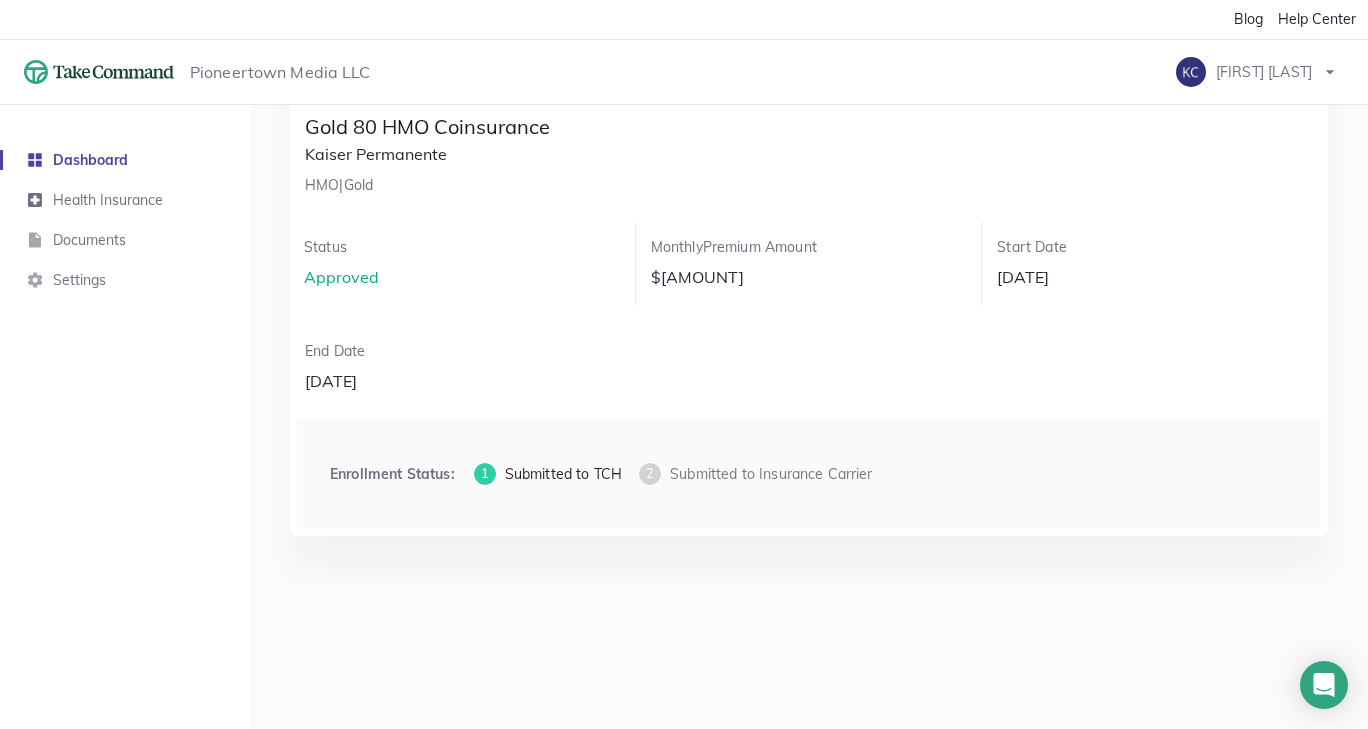 click on "Status Approved Monthly  Premium Amount $[AMOUNT] Start Date [DATE] End Date [DATE]" at bounding box center (809, 308) 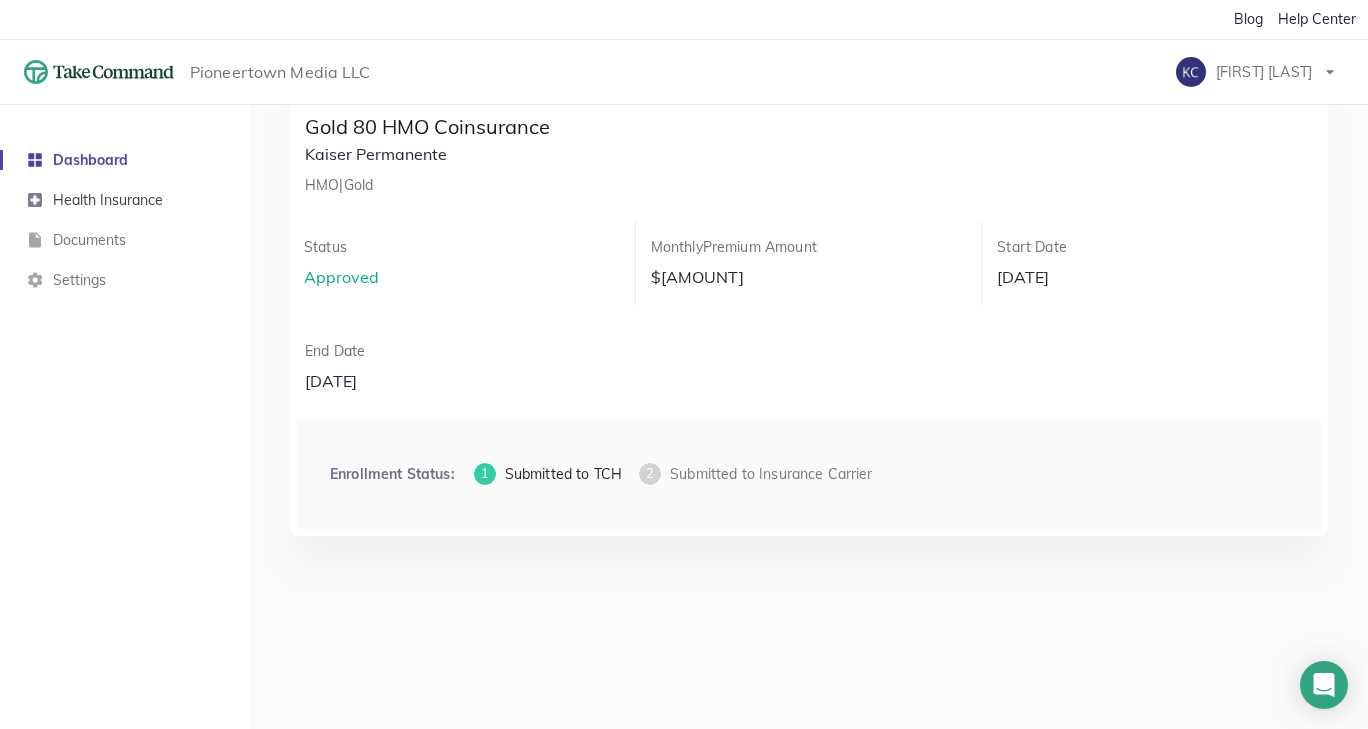 click on "Health Insurance" at bounding box center (125, 200) 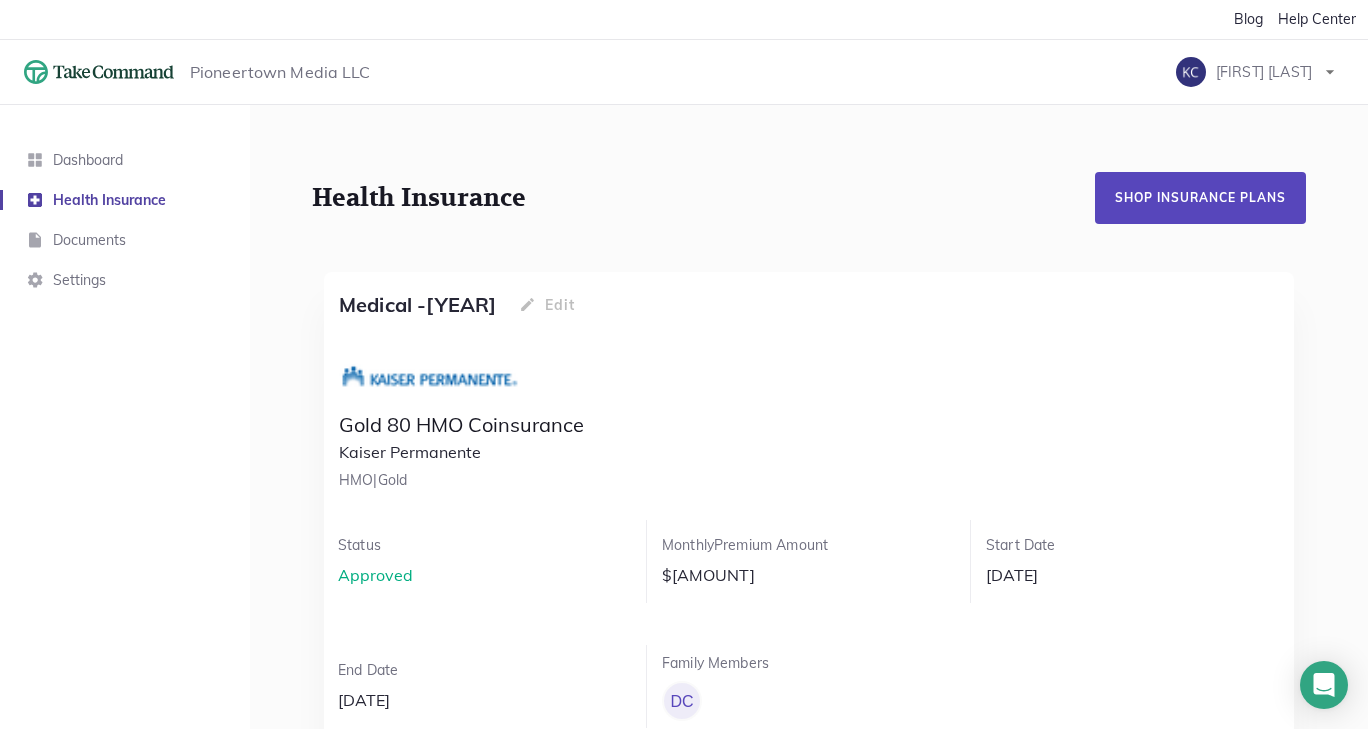 scroll, scrollTop: 211, scrollLeft: 0, axis: vertical 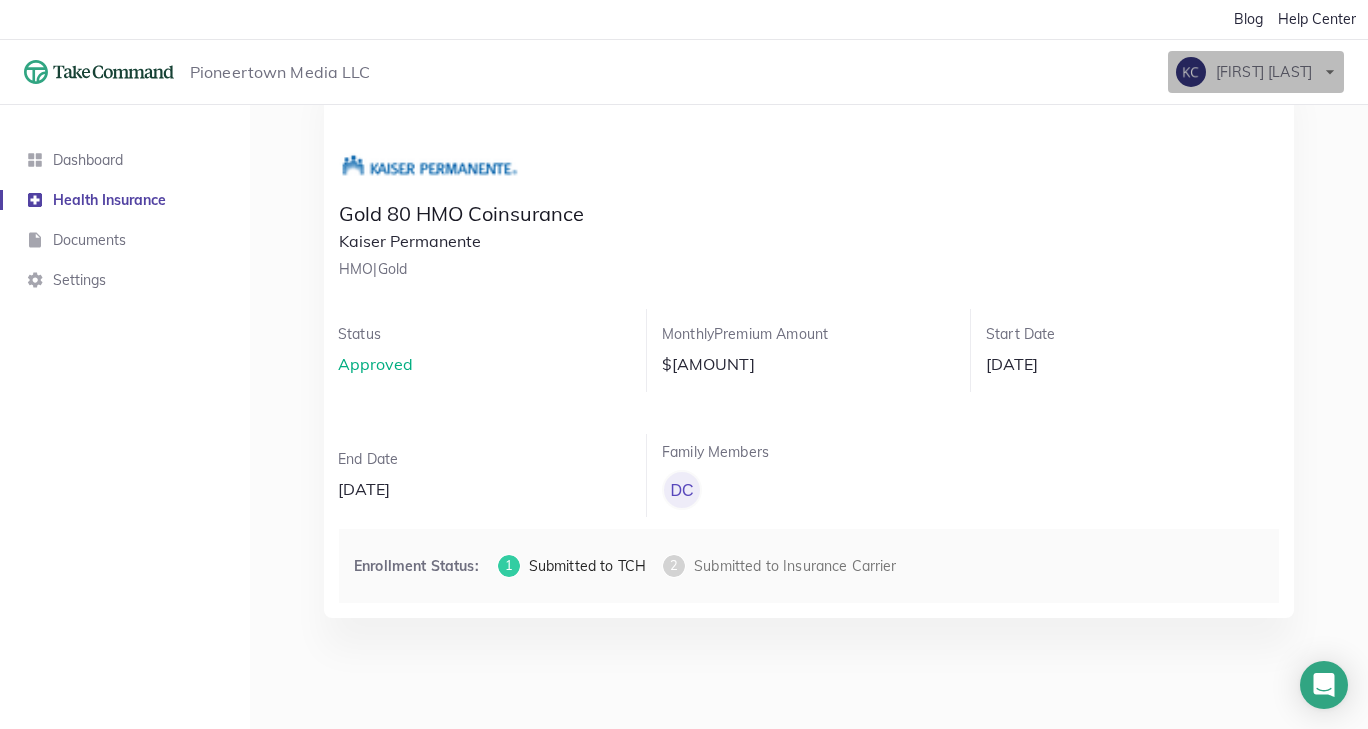 click at bounding box center [1330, 72] 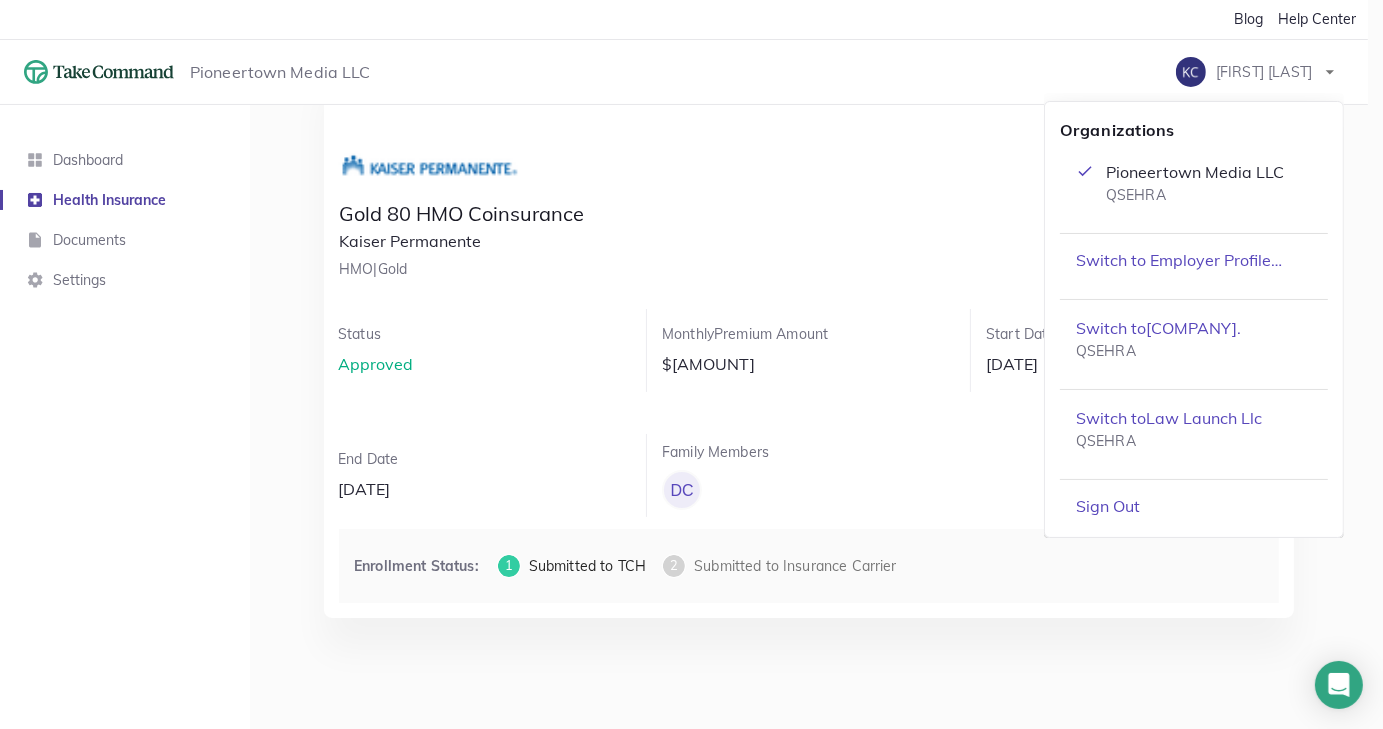 click at bounding box center [691, 364] 